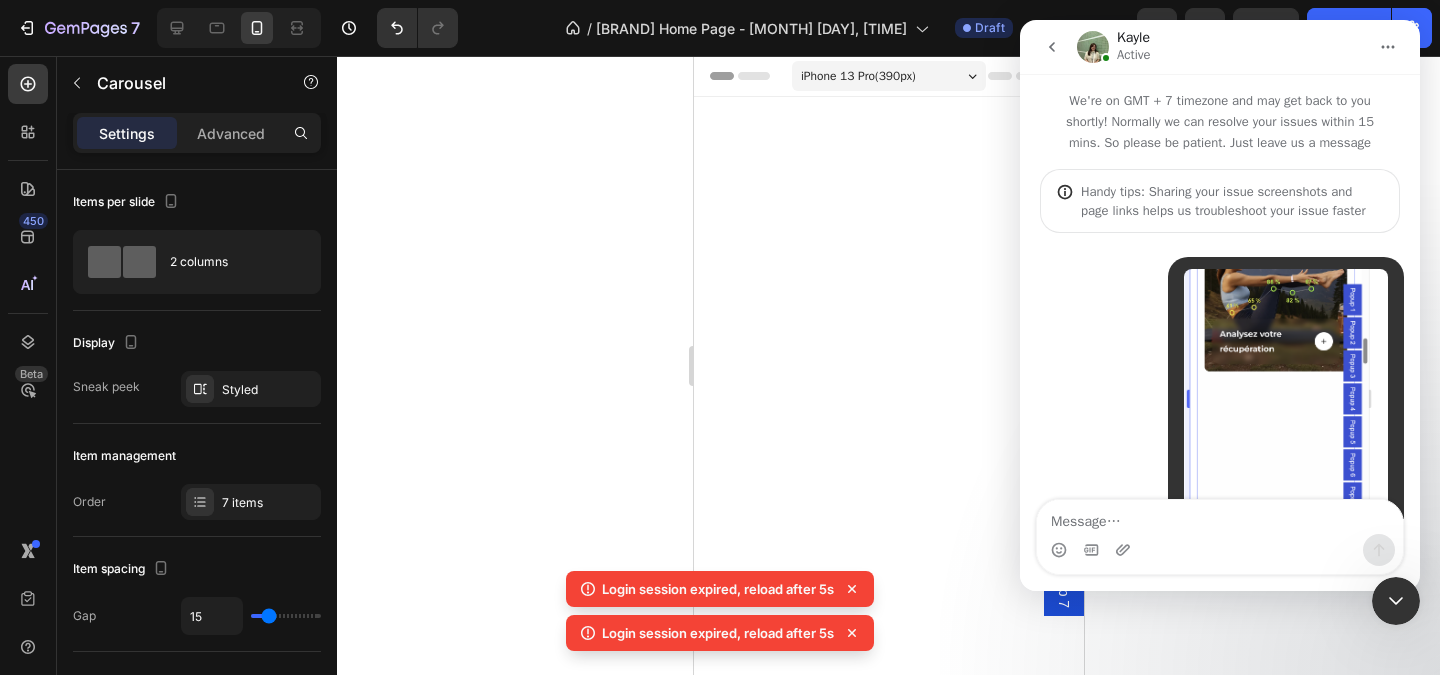 scroll, scrollTop: 1800, scrollLeft: 0, axis: vertical 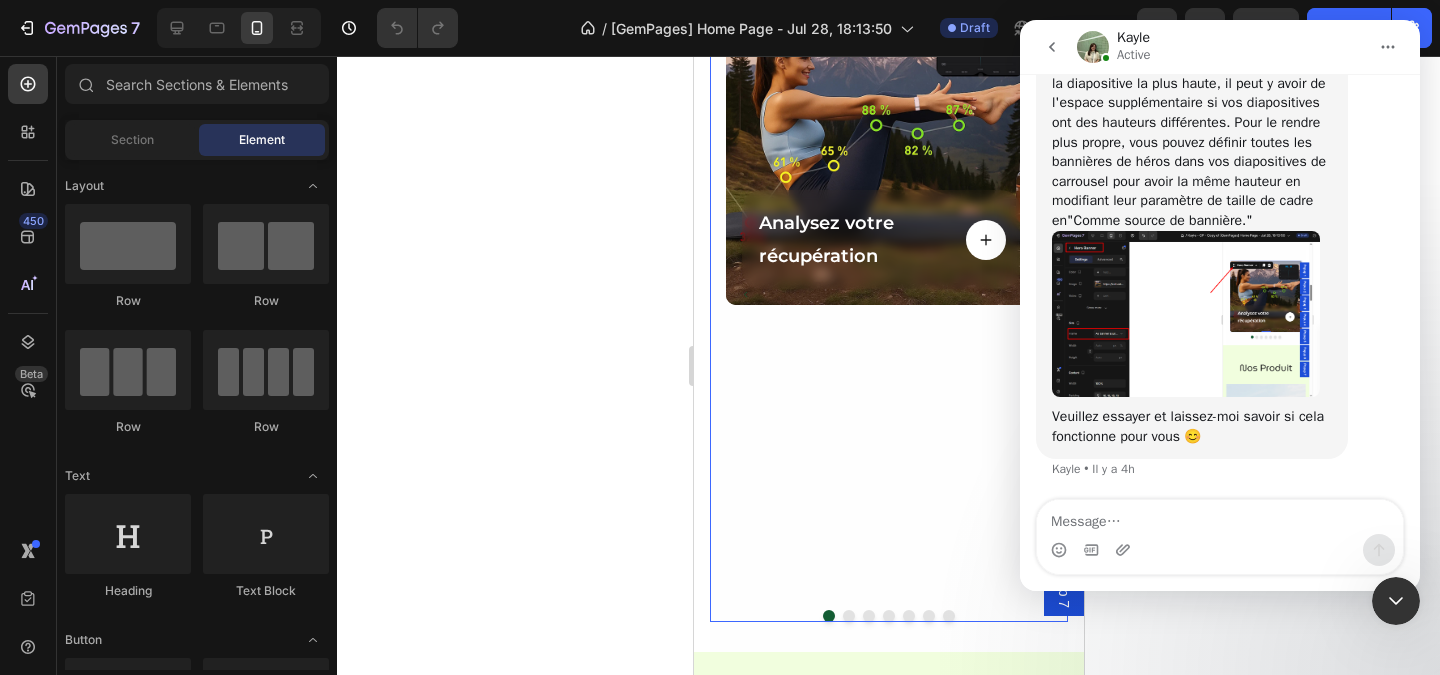 click on "Analysez votre récupération Text Block
Button Row Hero Banner" at bounding box center [880, 294] 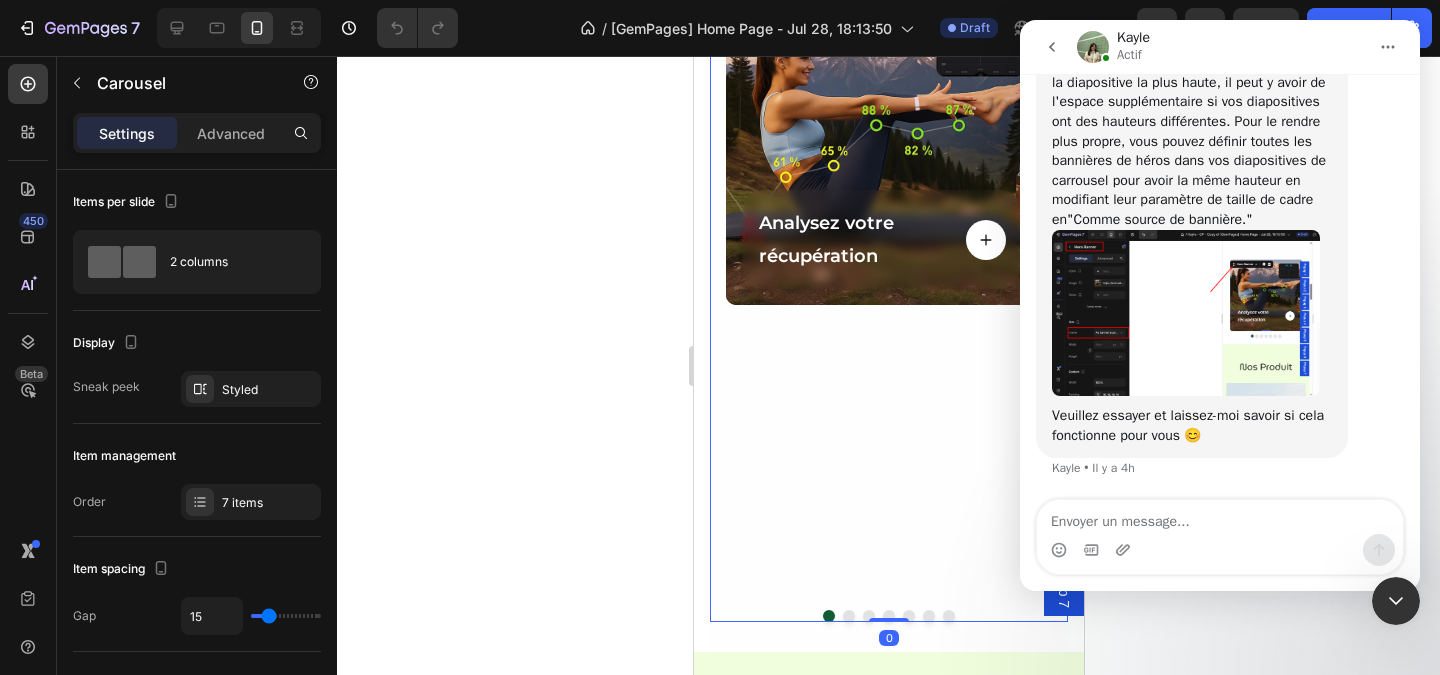scroll, scrollTop: 1402, scrollLeft: 0, axis: vertical 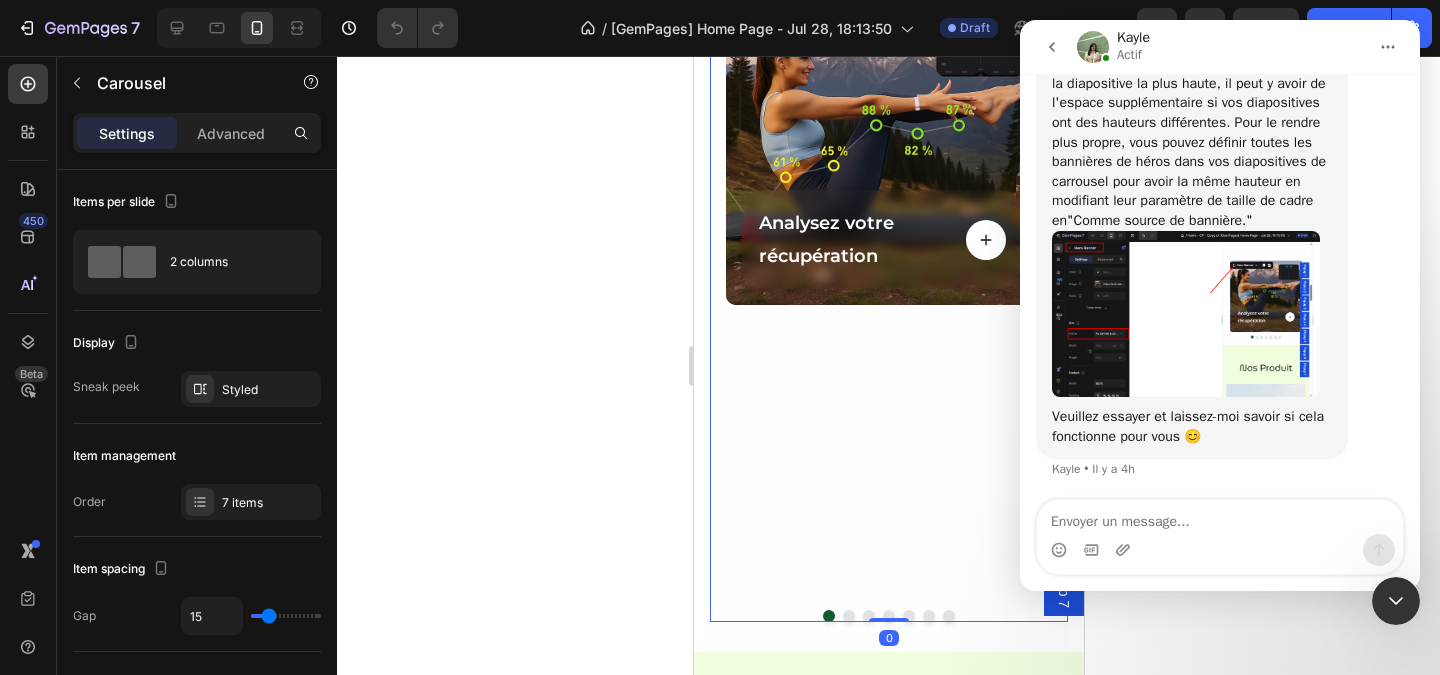 click at bounding box center (1186, 314) 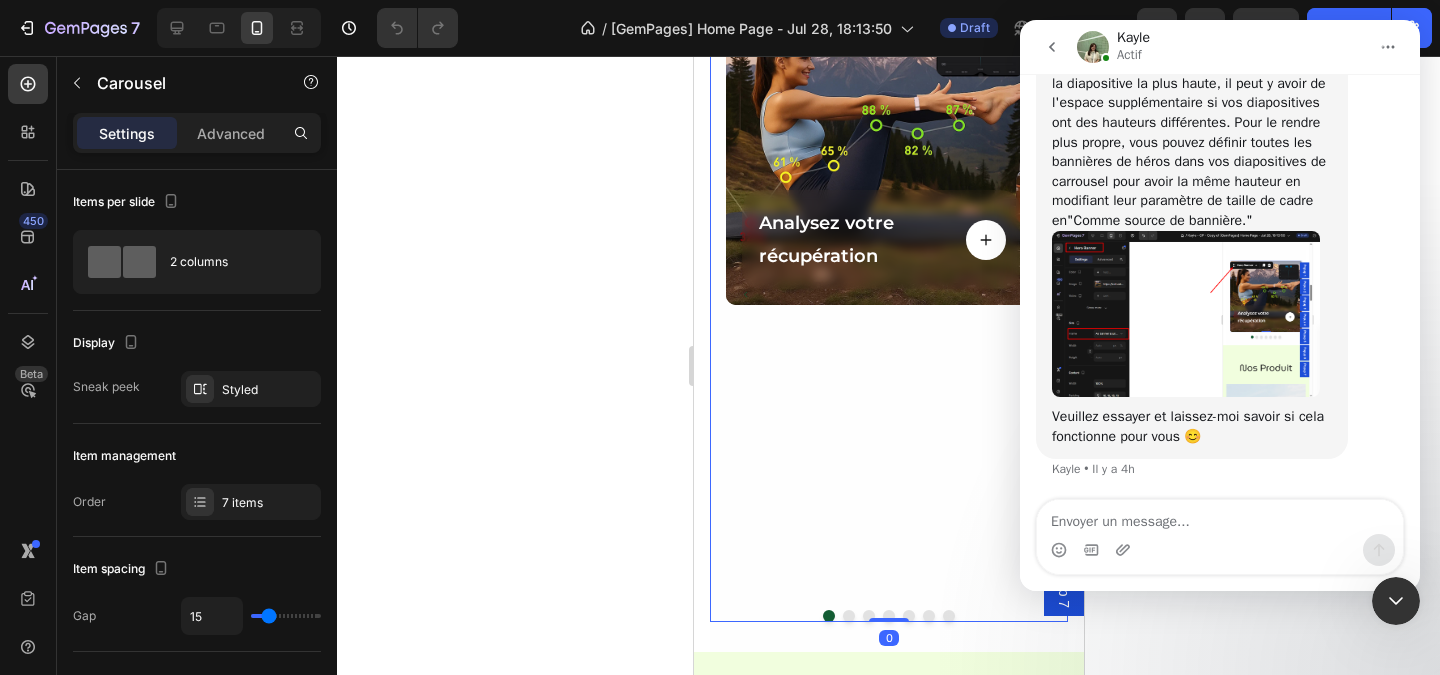 scroll, scrollTop: 0, scrollLeft: 0, axis: both 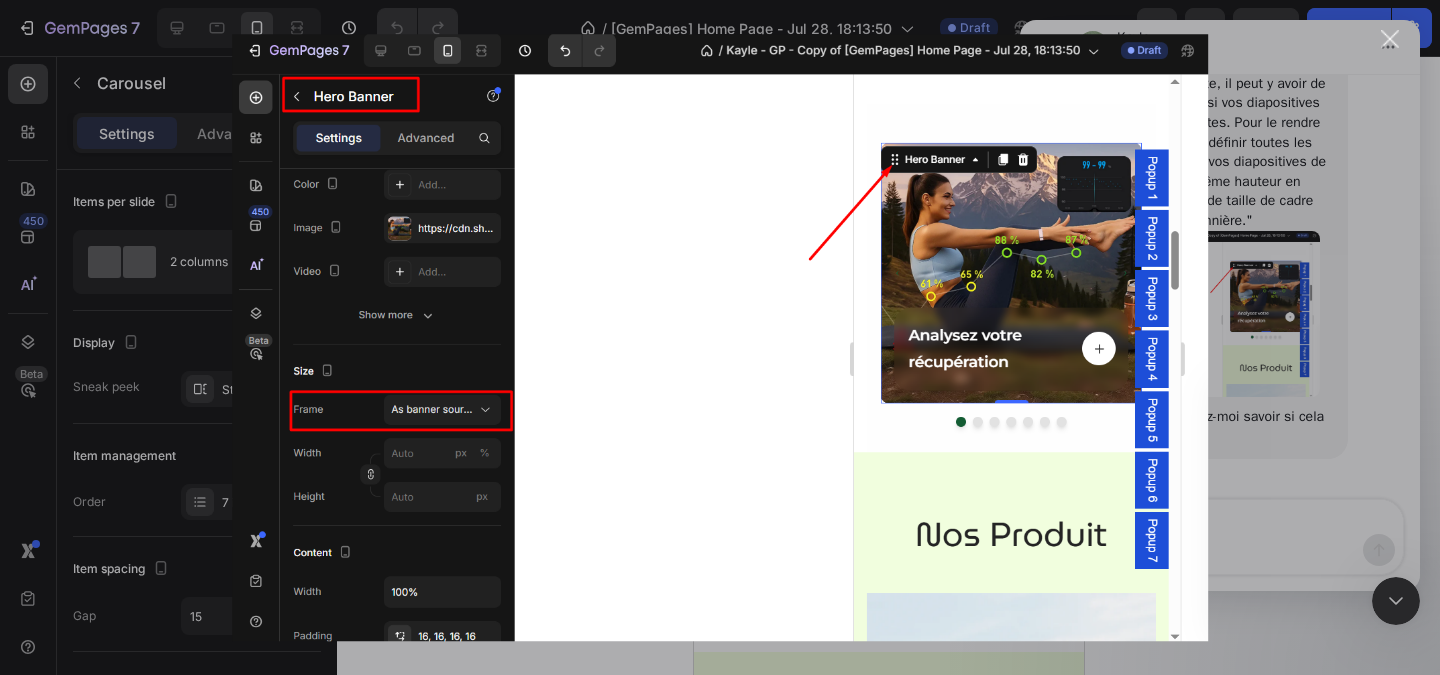 click at bounding box center [1390, 39] 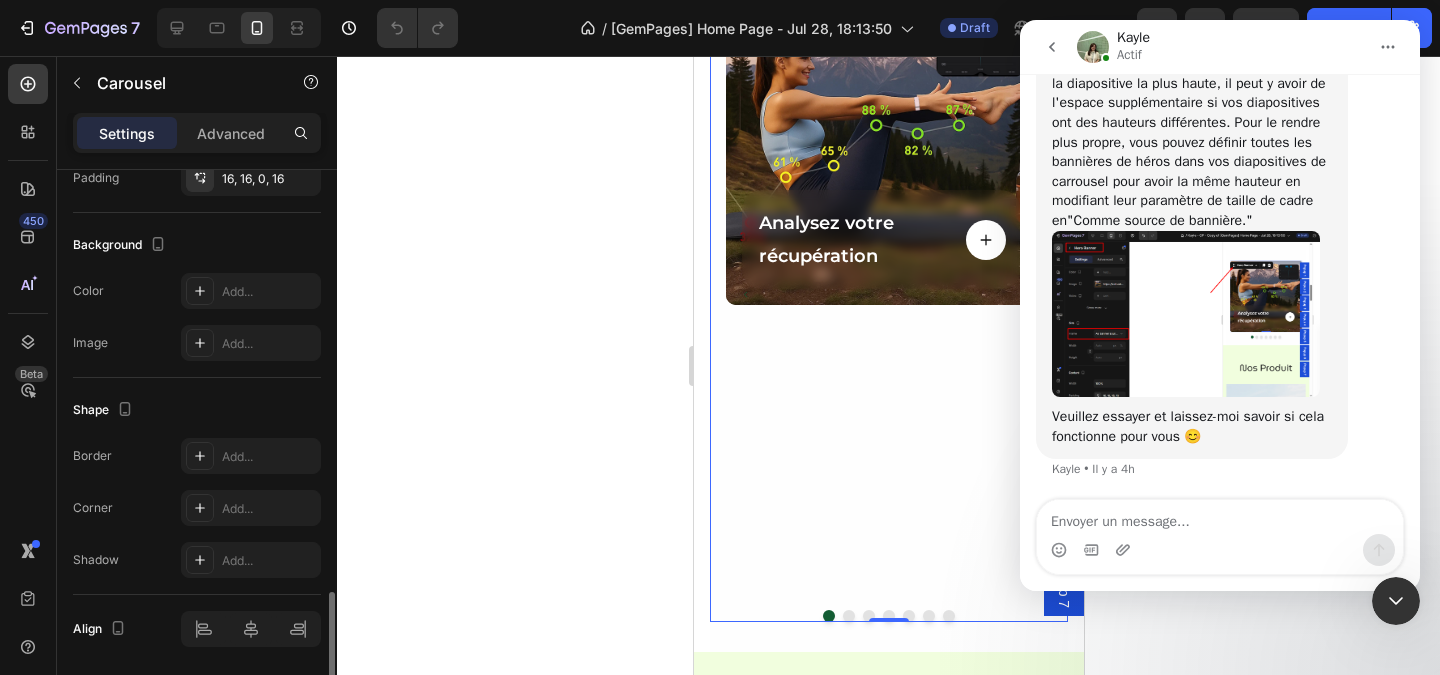 scroll, scrollTop: 1600, scrollLeft: 0, axis: vertical 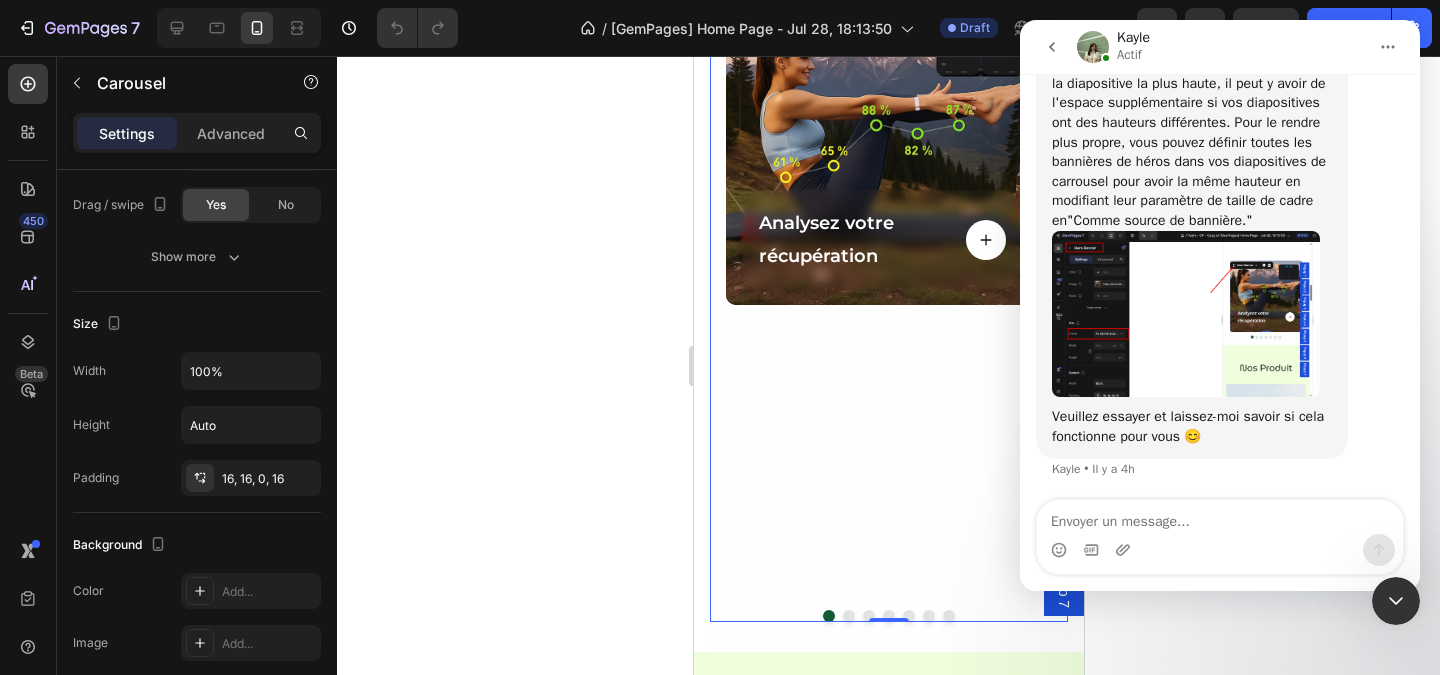 click at bounding box center (1186, 314) 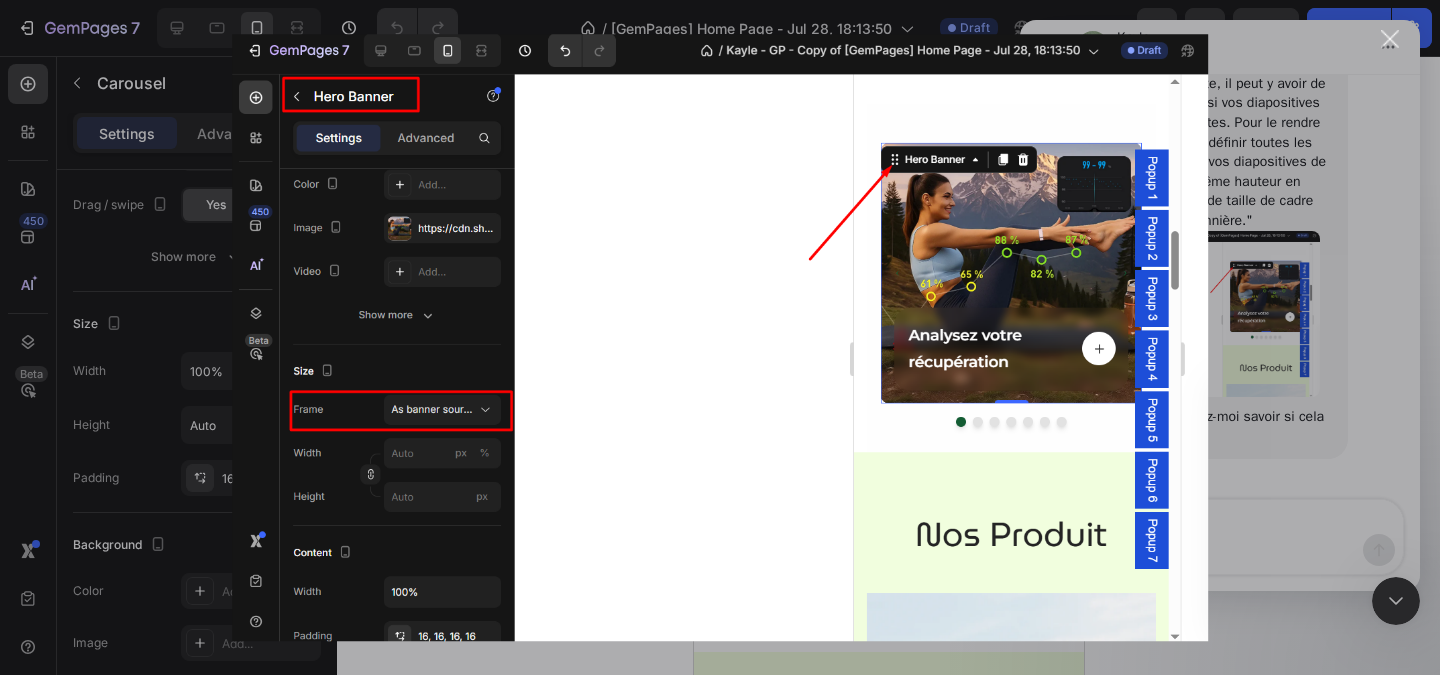 scroll, scrollTop: 0, scrollLeft: 0, axis: both 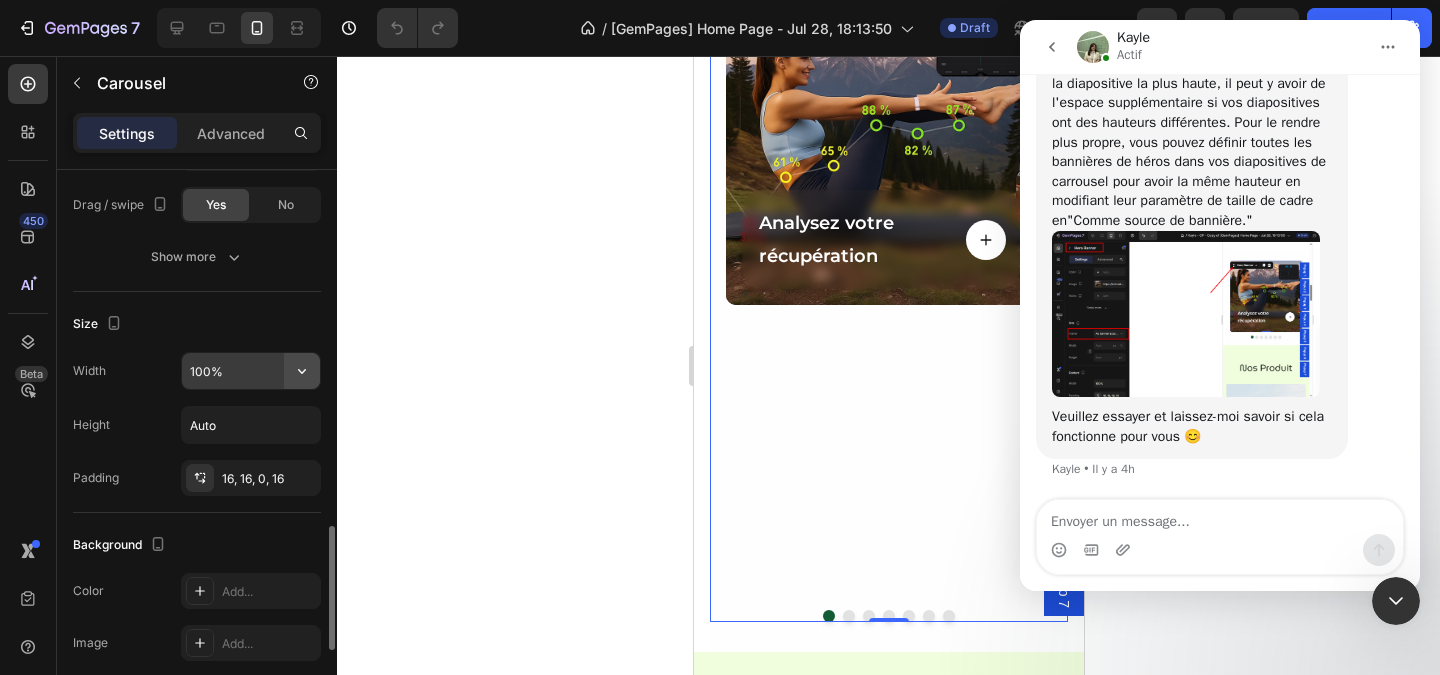 click 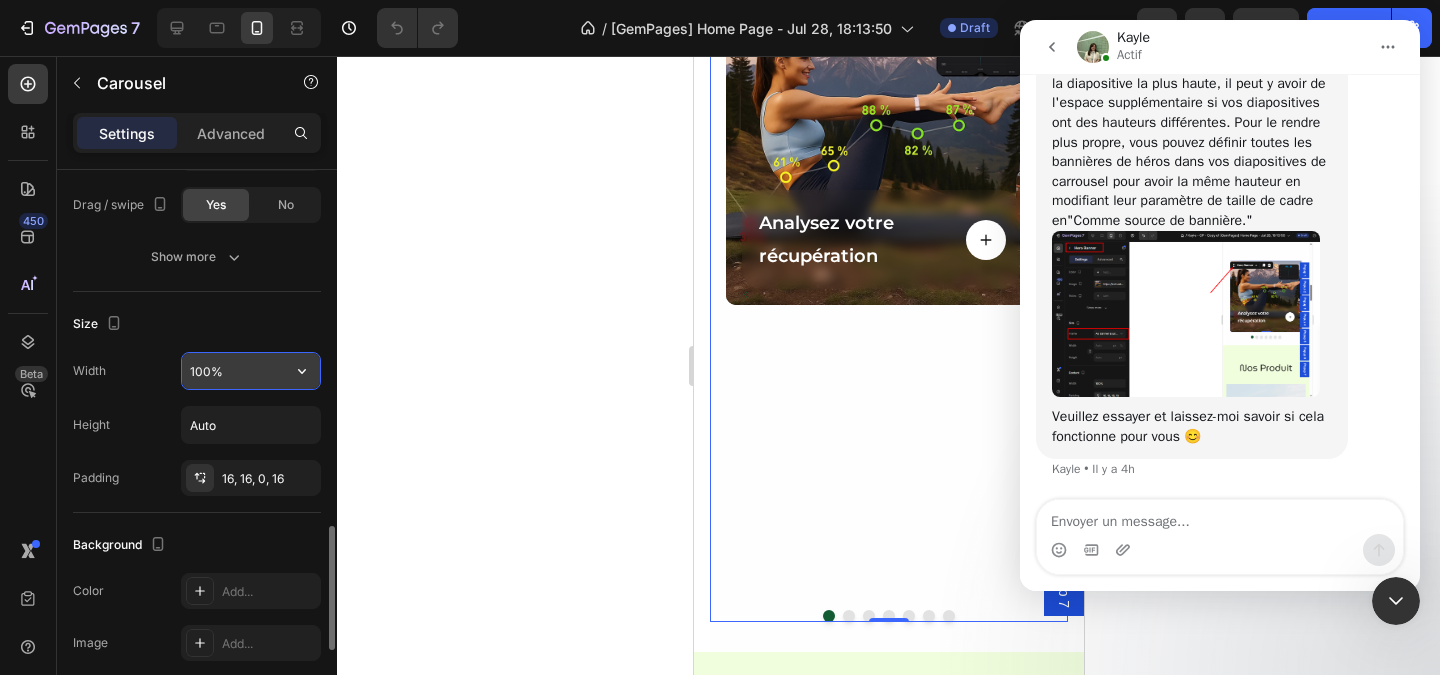 click on "100%" at bounding box center (251, 371) 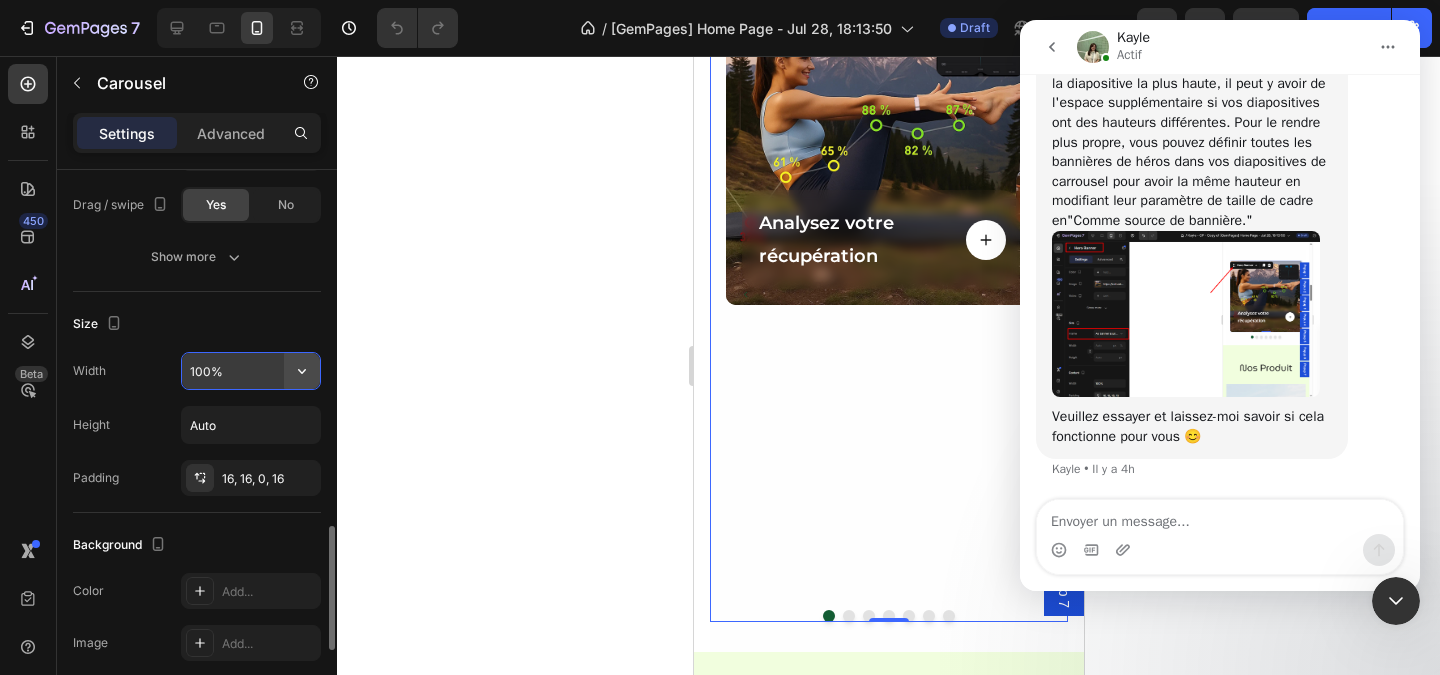 click 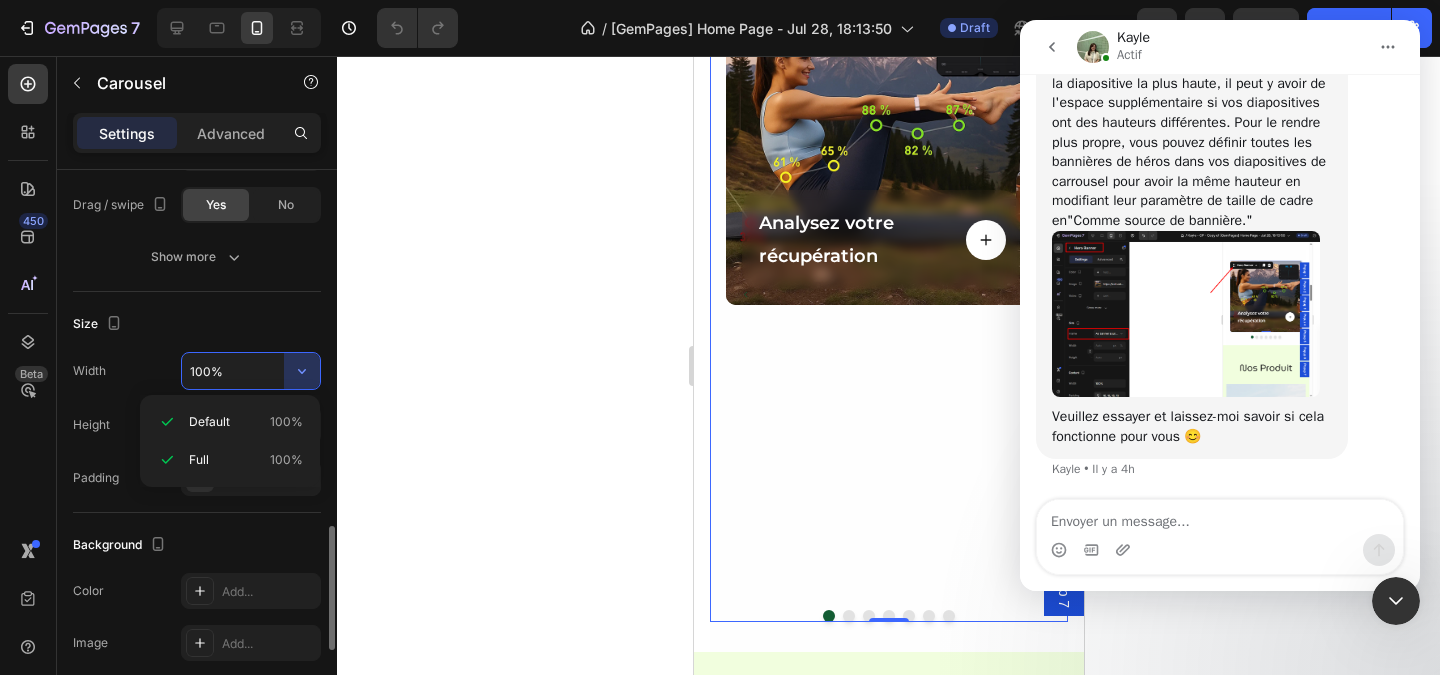 click on "Size" at bounding box center (197, 324) 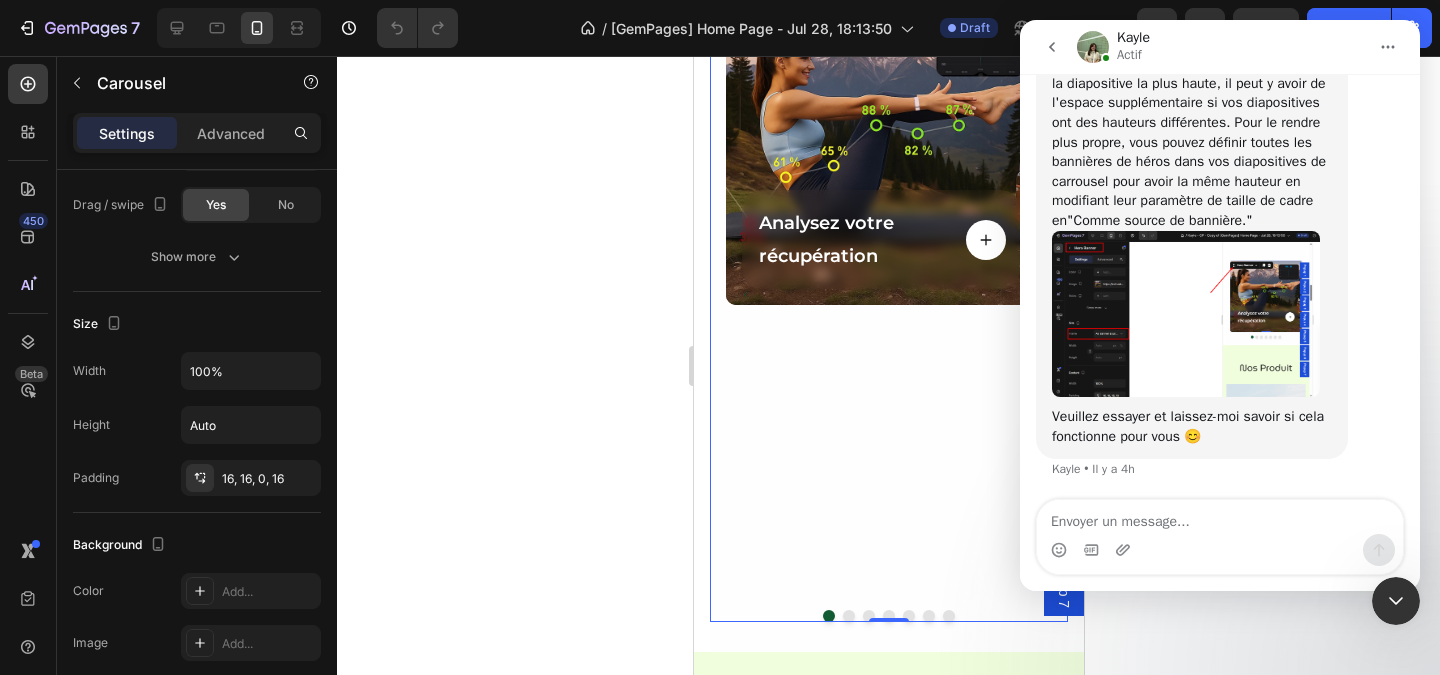click at bounding box center [1186, 314] 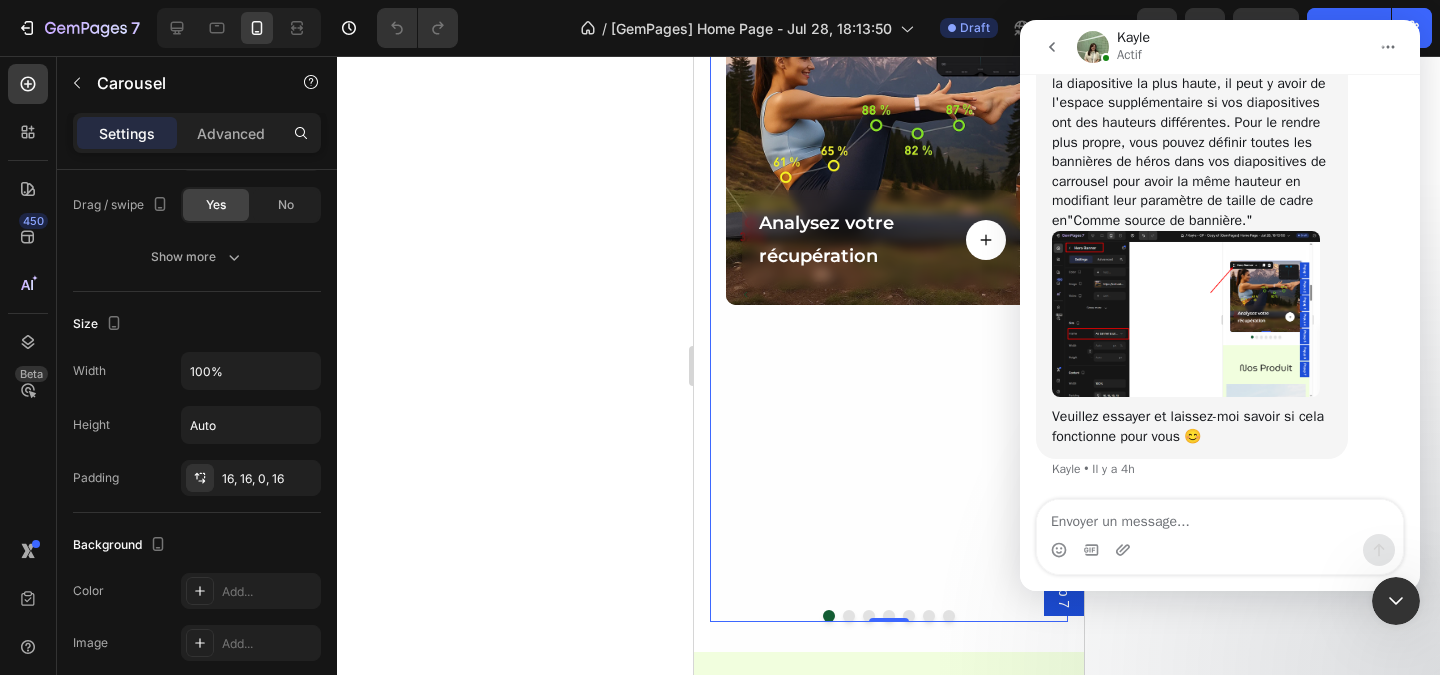 scroll, scrollTop: 0, scrollLeft: 0, axis: both 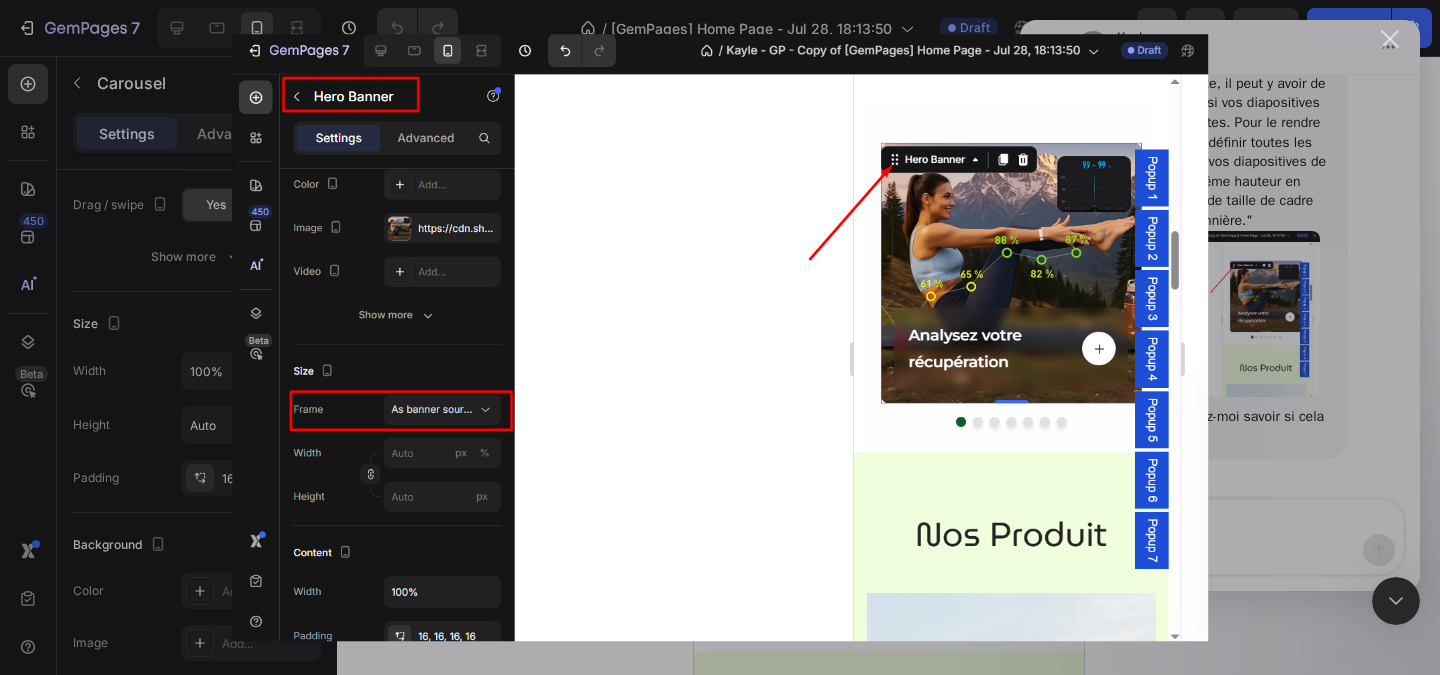 click at bounding box center (1390, 39) 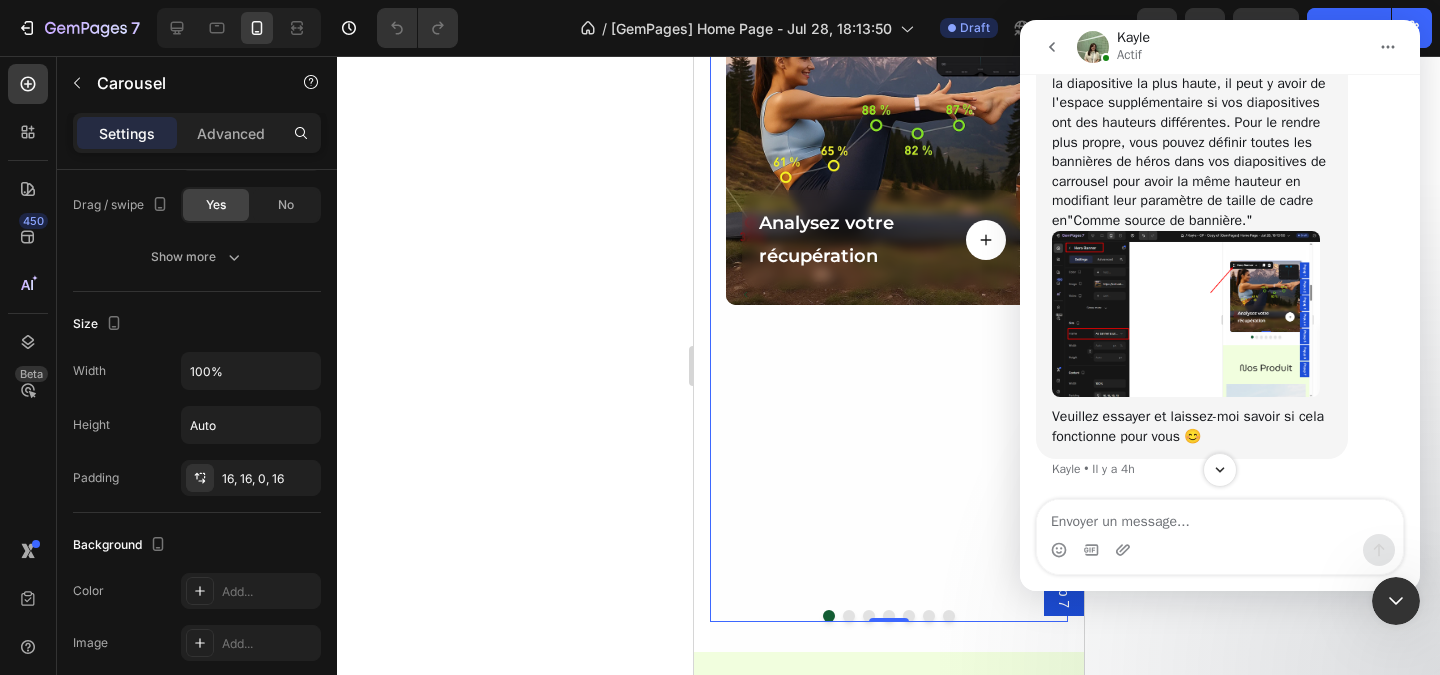 scroll, scrollTop: 1402, scrollLeft: 0, axis: vertical 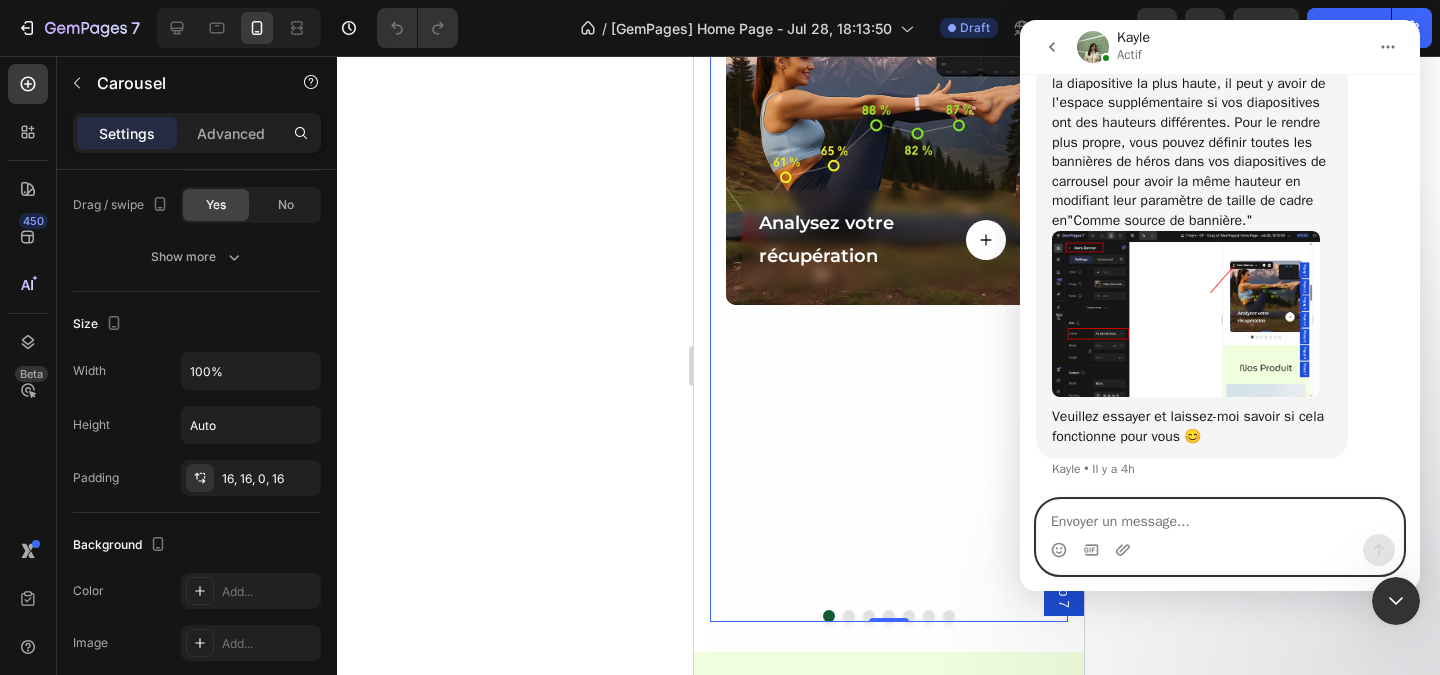 click at bounding box center (1220, 517) 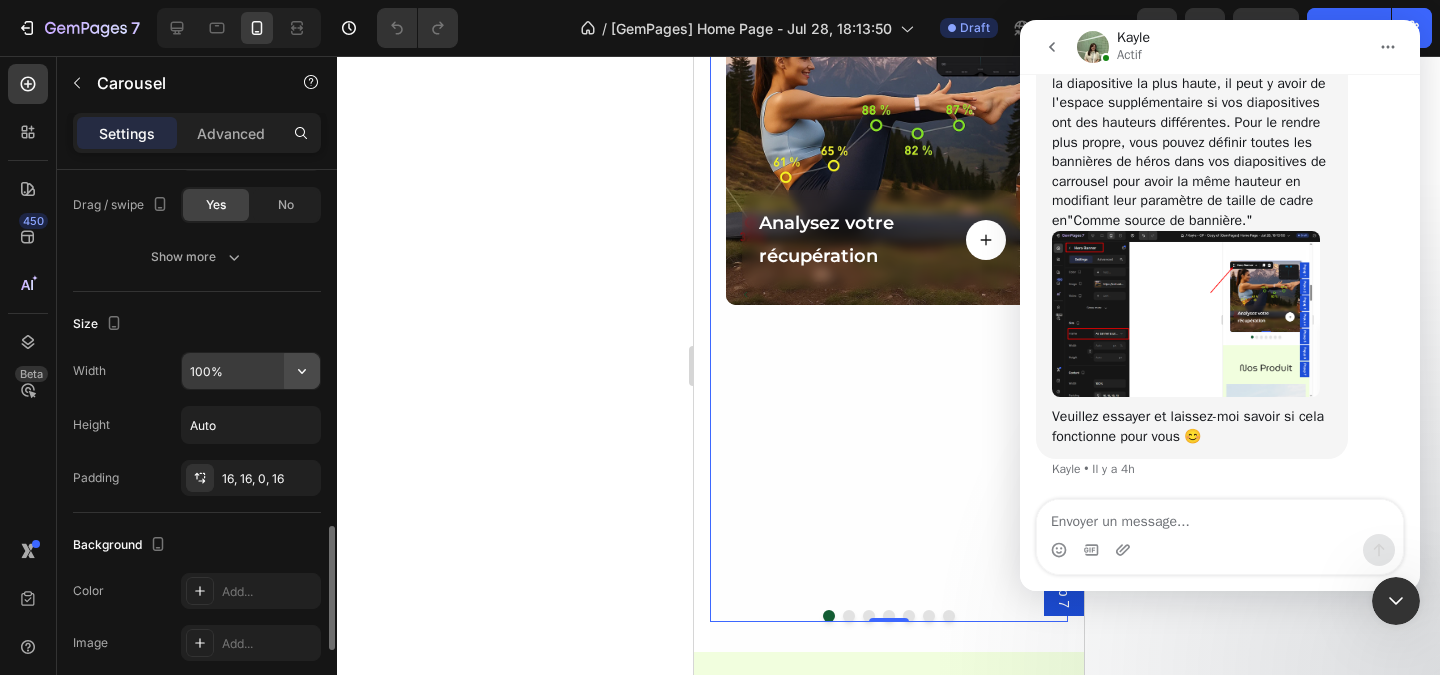 click 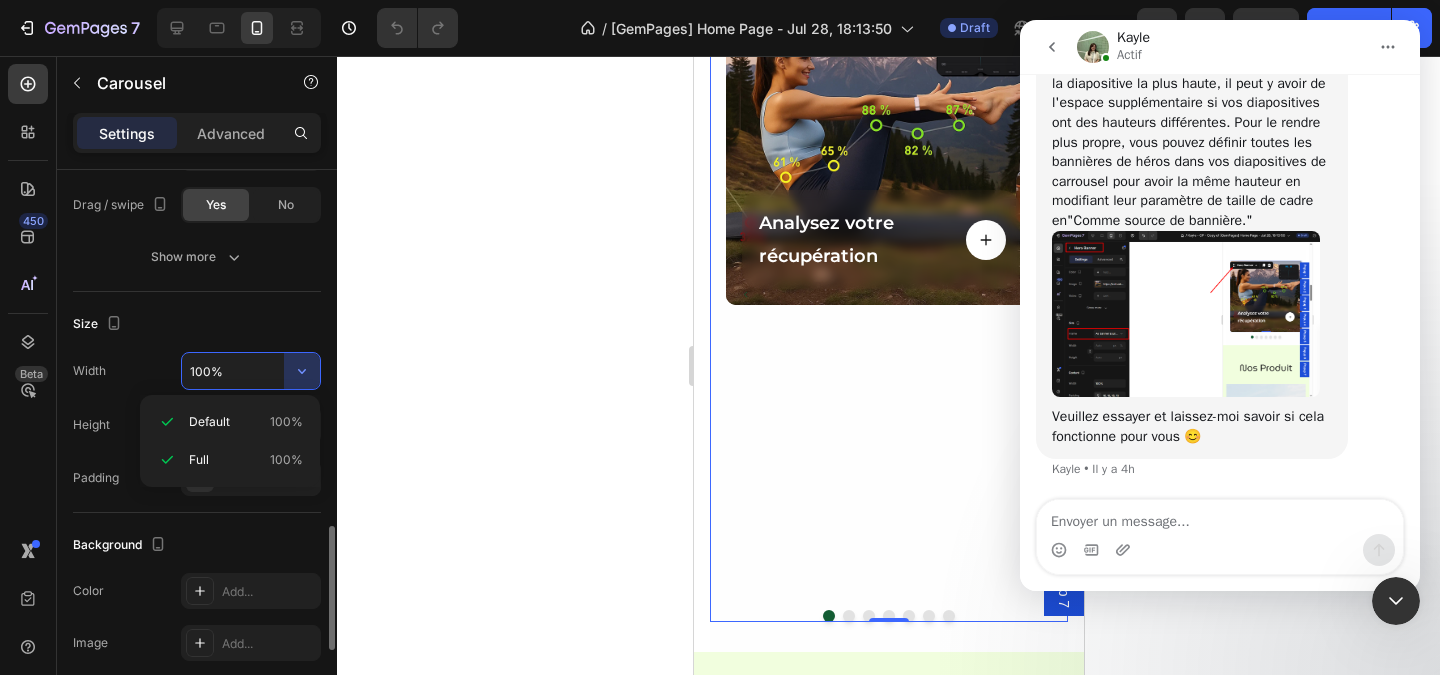 type 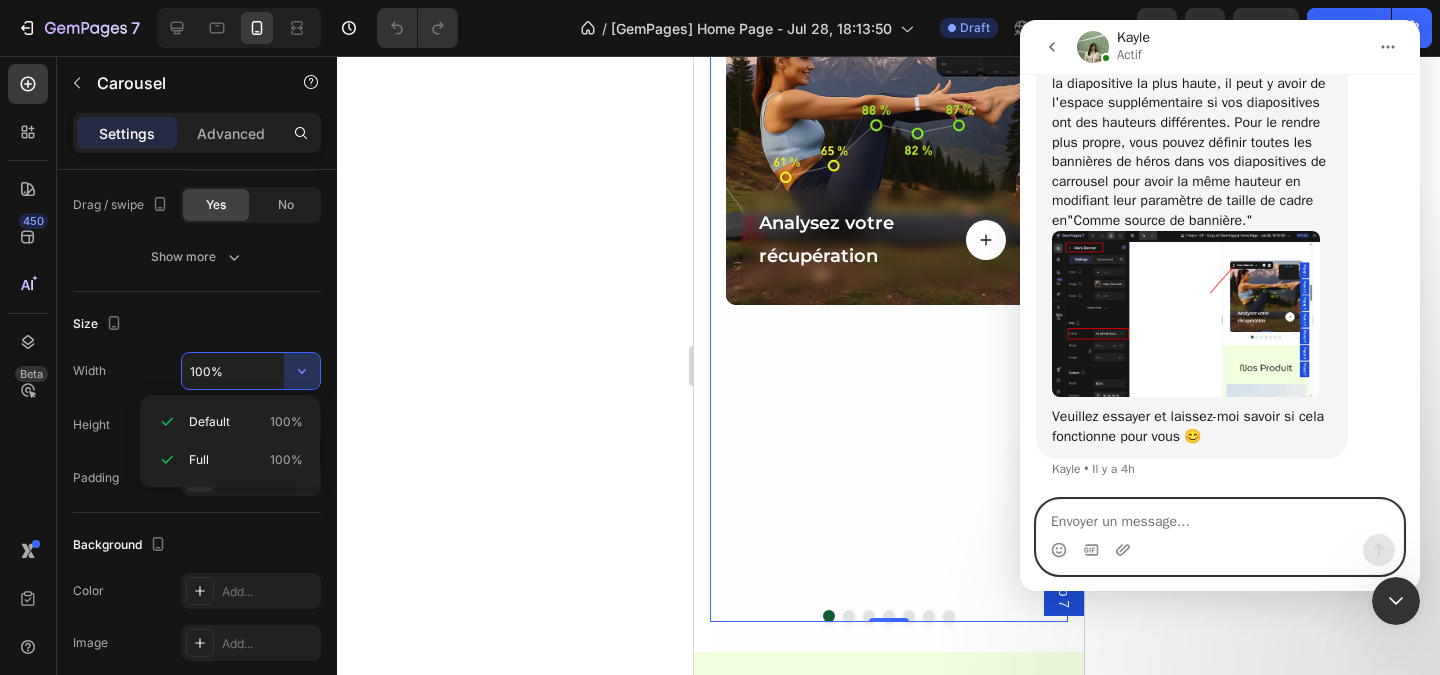 click at bounding box center (1220, 517) 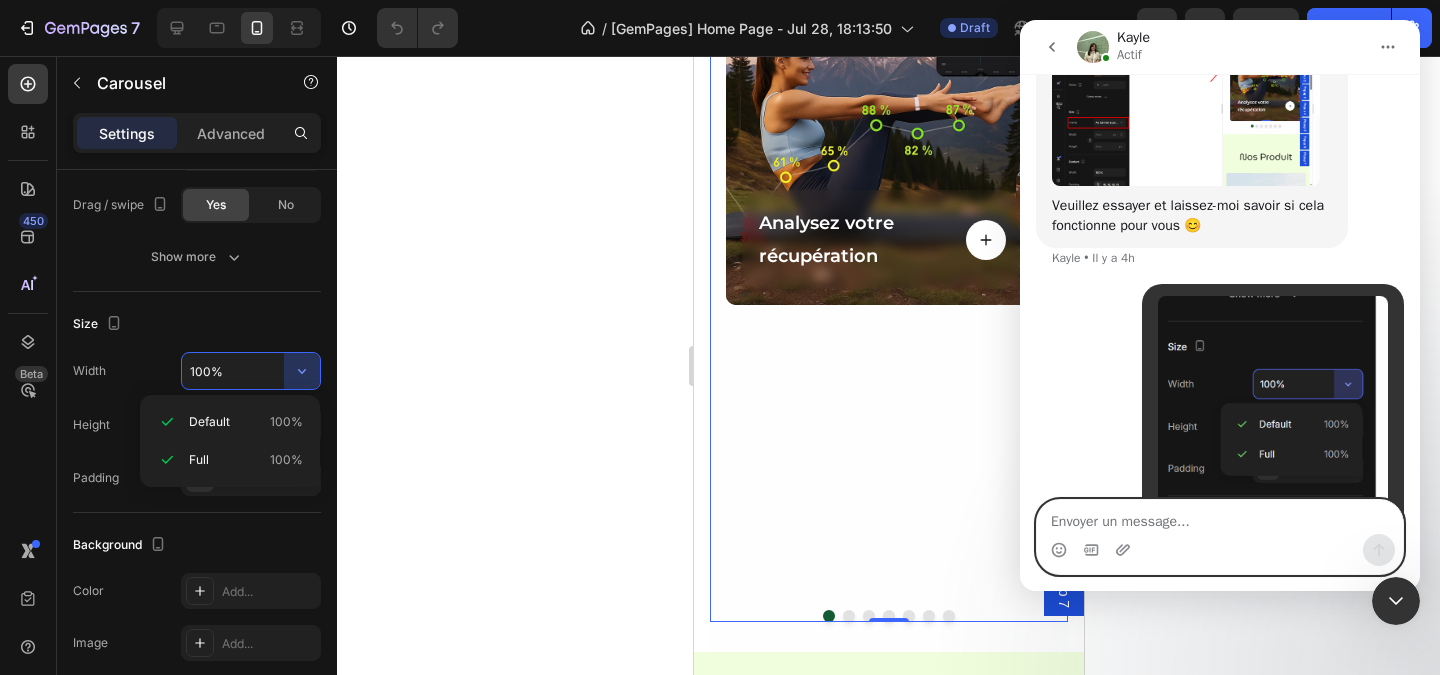 scroll, scrollTop: 1710, scrollLeft: 0, axis: vertical 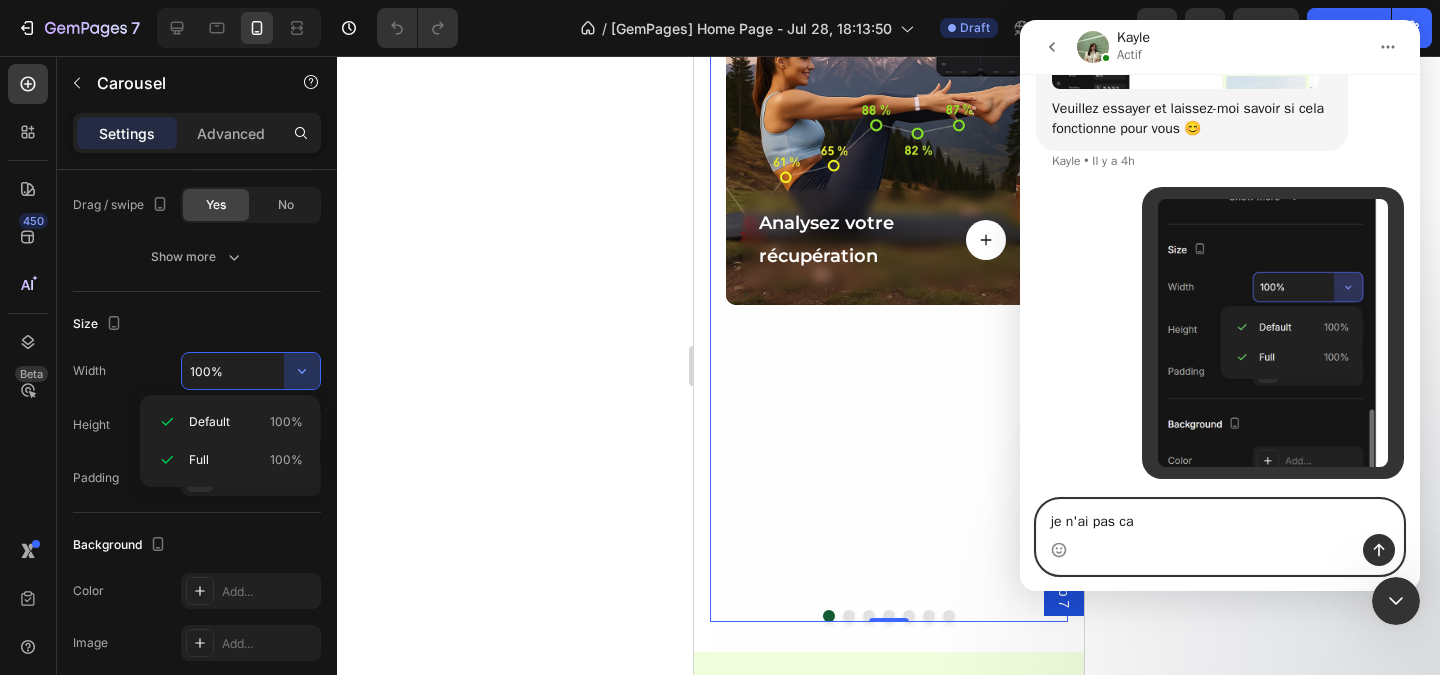type on "je n'ai pas ca" 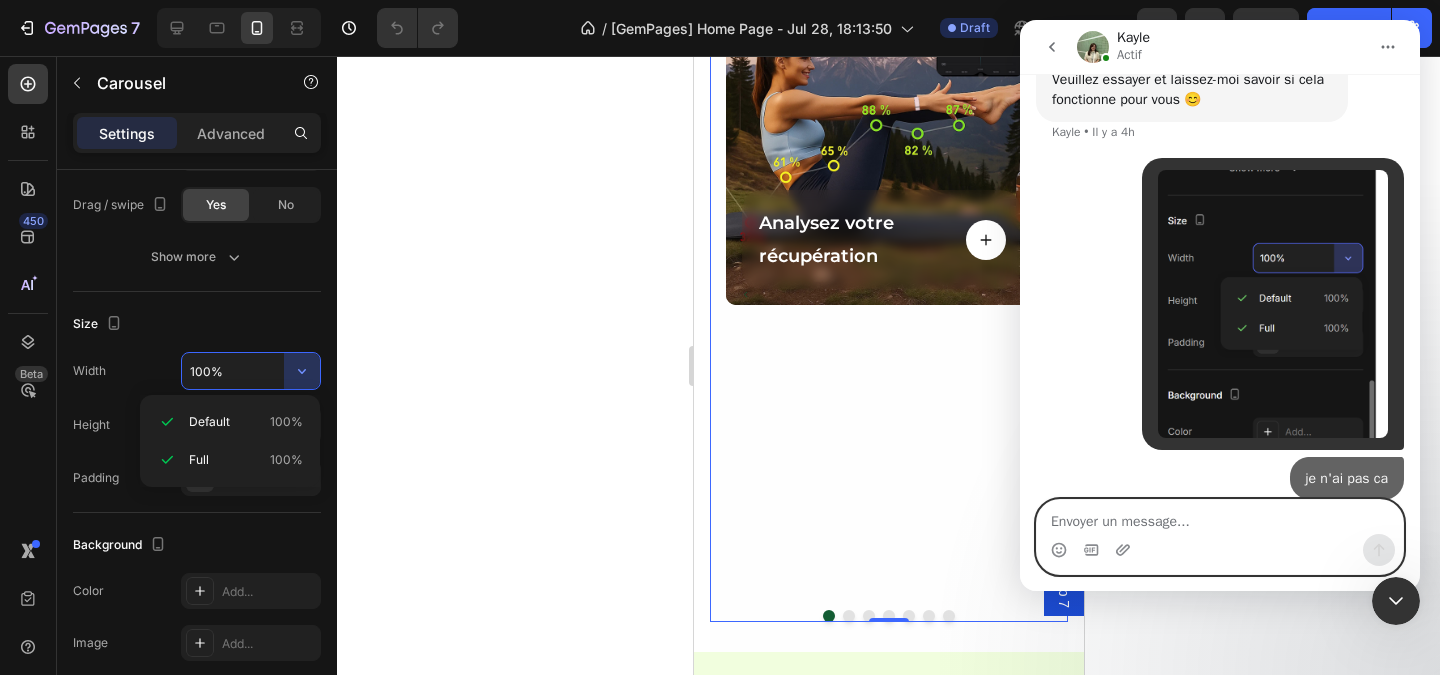 scroll, scrollTop: 1756, scrollLeft: 0, axis: vertical 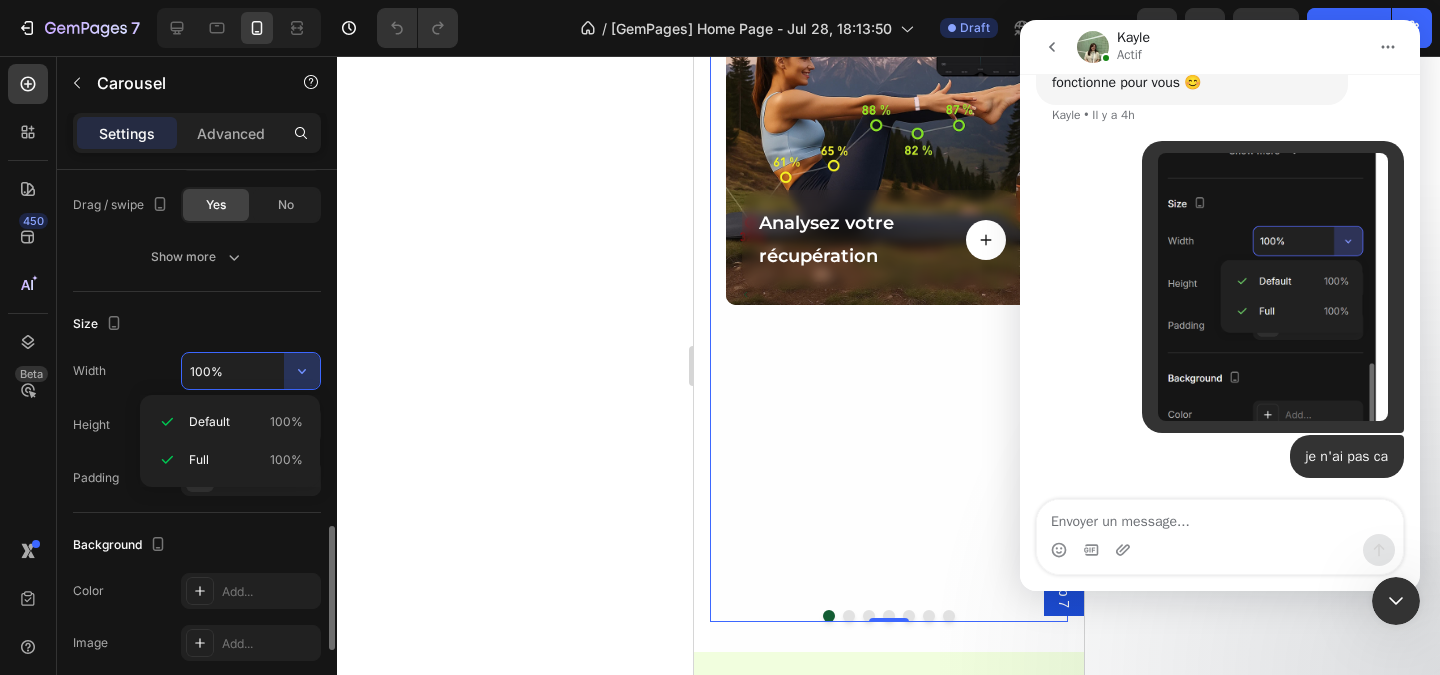 click on "Slide effect Autoplay Yes No Delay 2.4s Pause On Hover Yes No Slide direction Infinity loop Yes No Drag / swipe Yes No Show more" 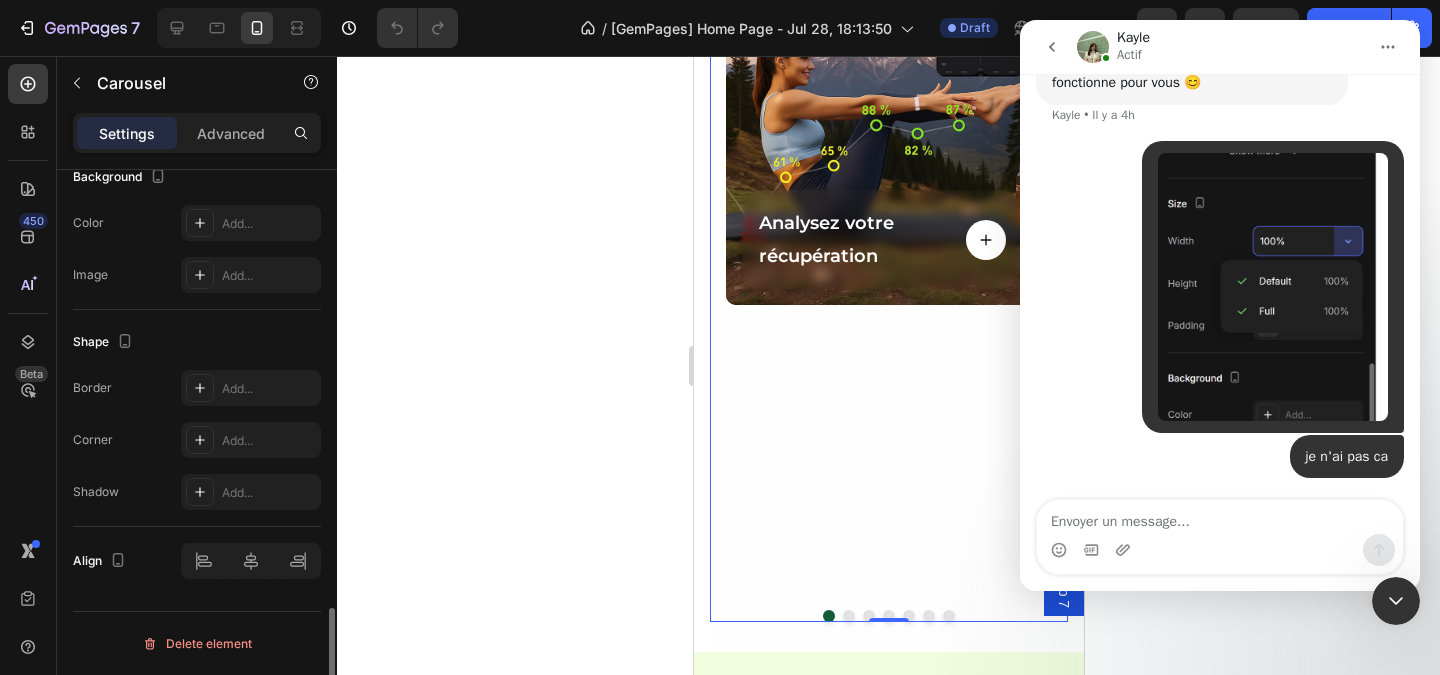 scroll, scrollTop: 1668, scrollLeft: 0, axis: vertical 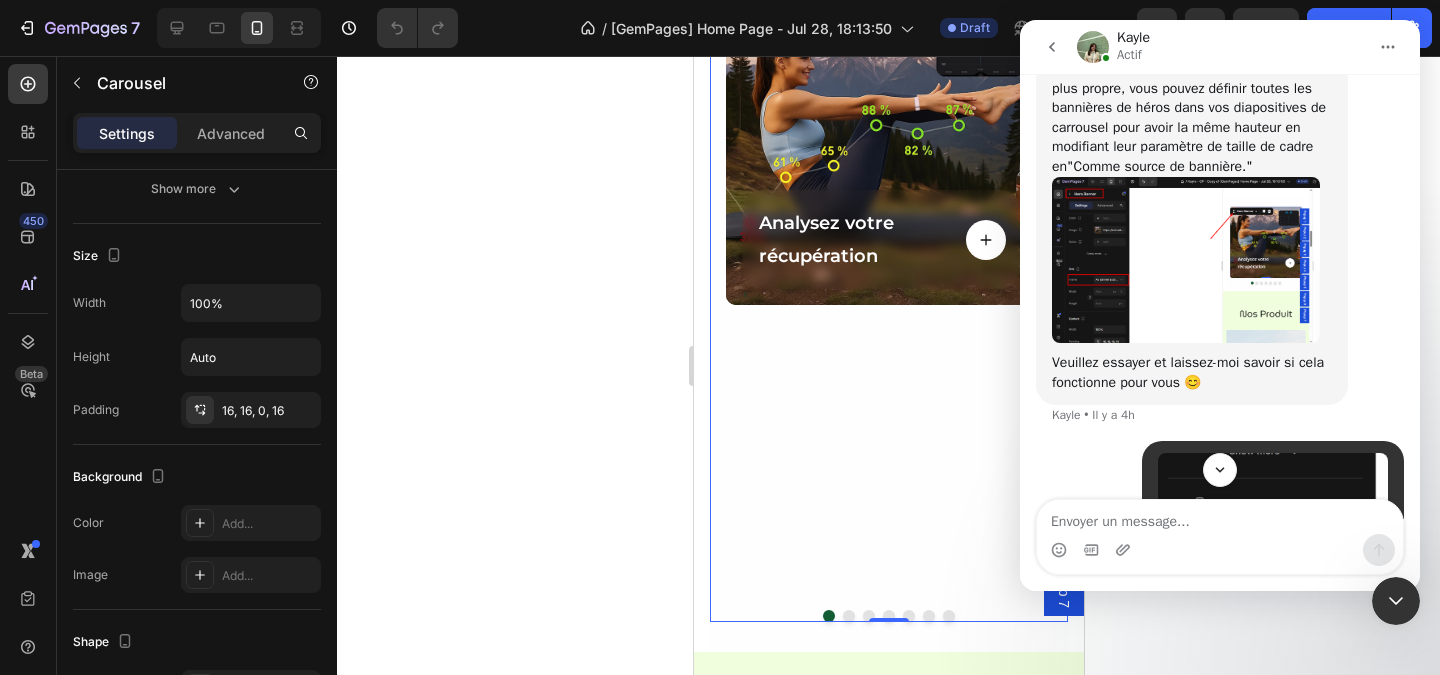 click at bounding box center (1186, 260) 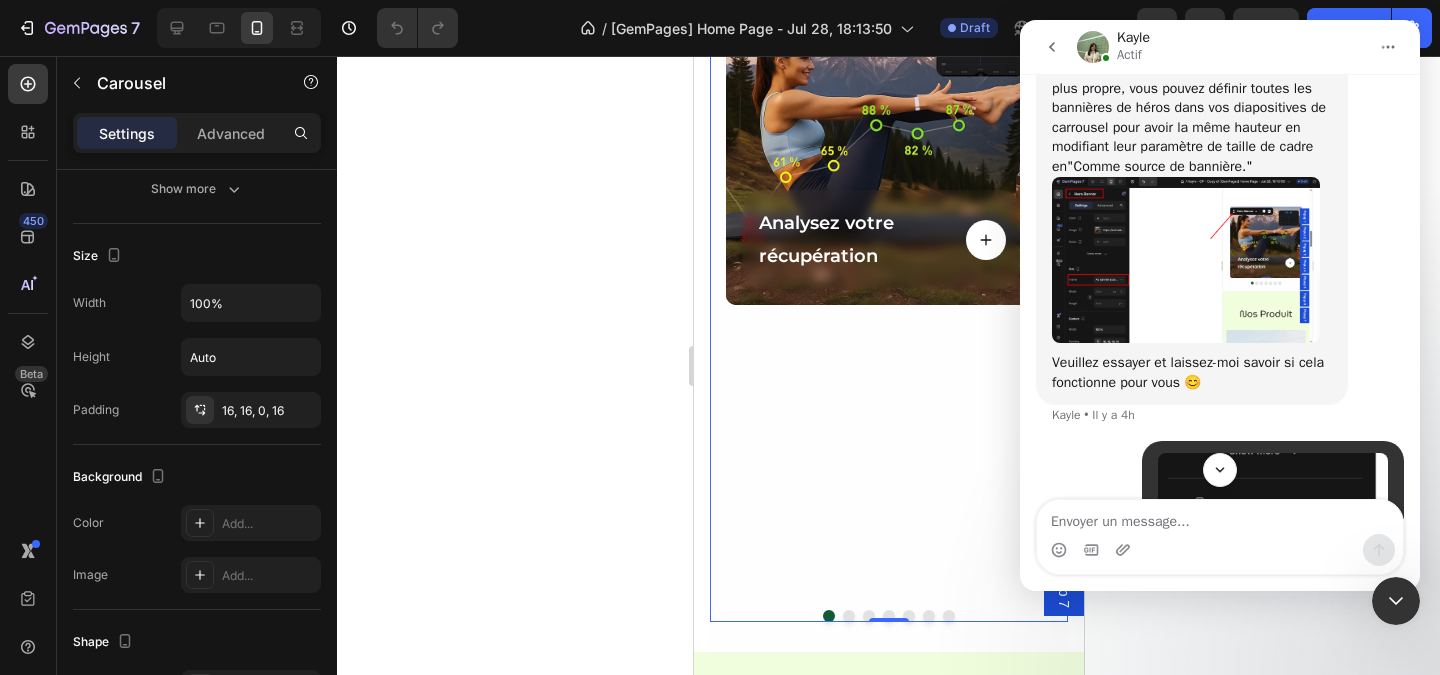 scroll, scrollTop: 0, scrollLeft: 0, axis: both 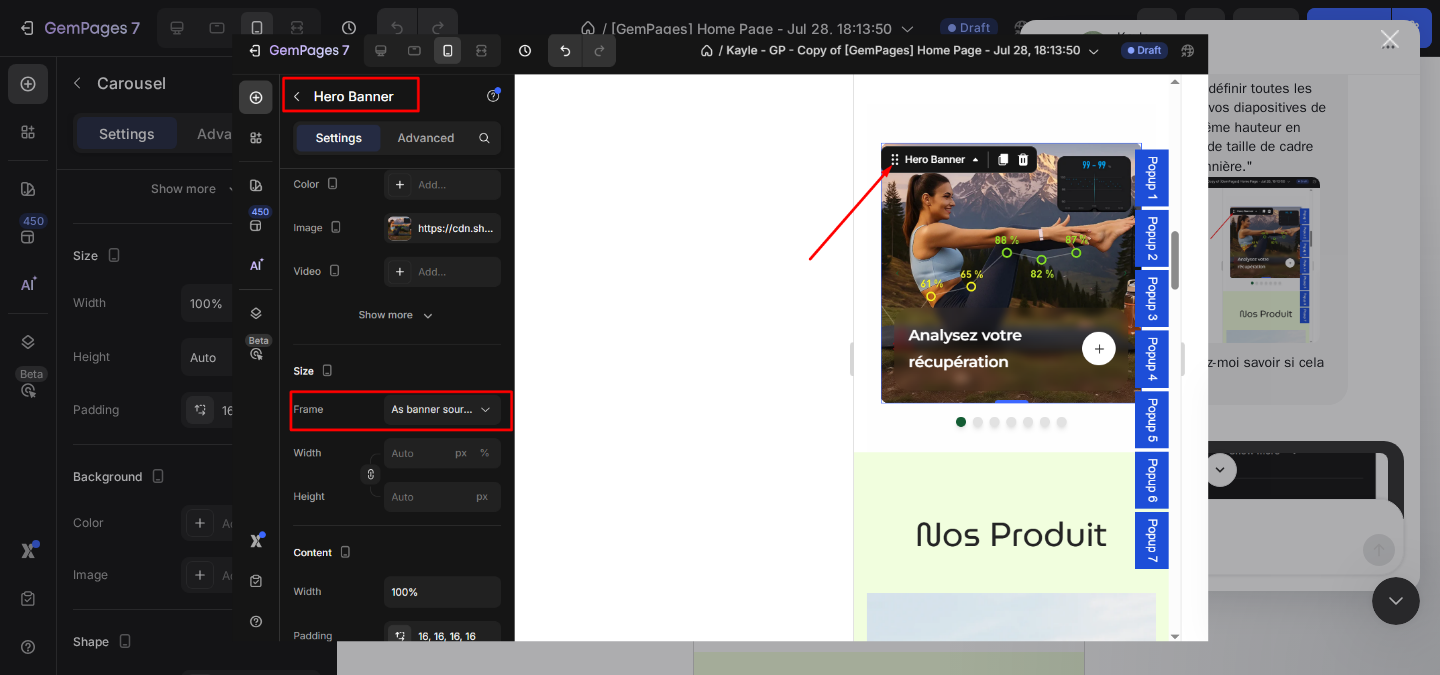 click at bounding box center (1390, 39) 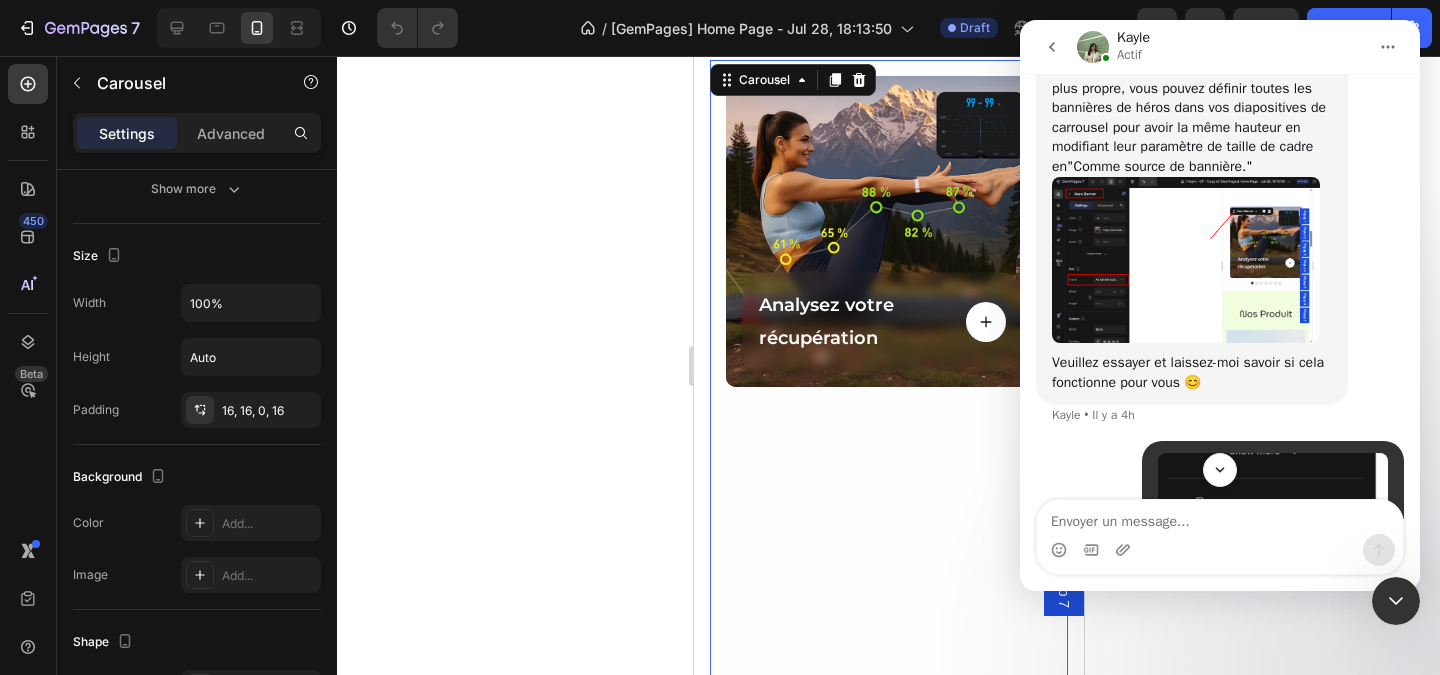 scroll, scrollTop: 1500, scrollLeft: 0, axis: vertical 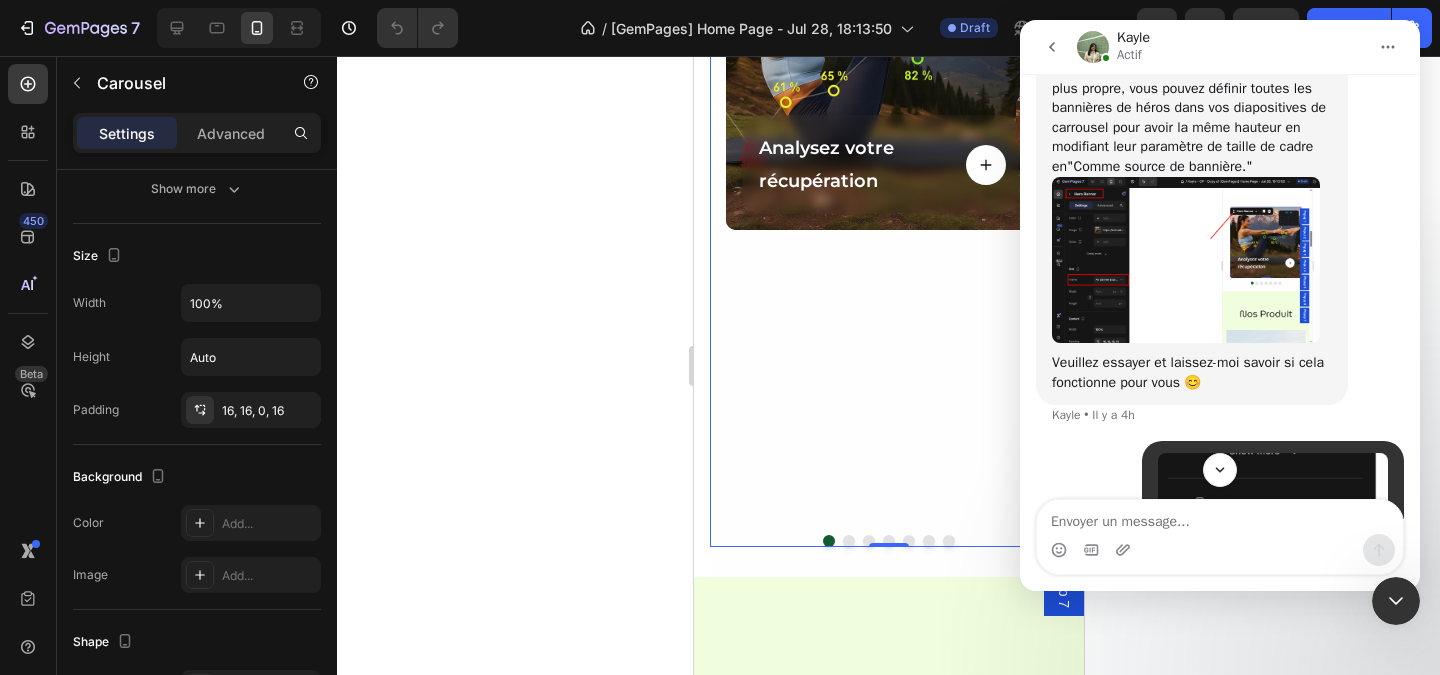 click on "Carousel" at bounding box center [763, -77] 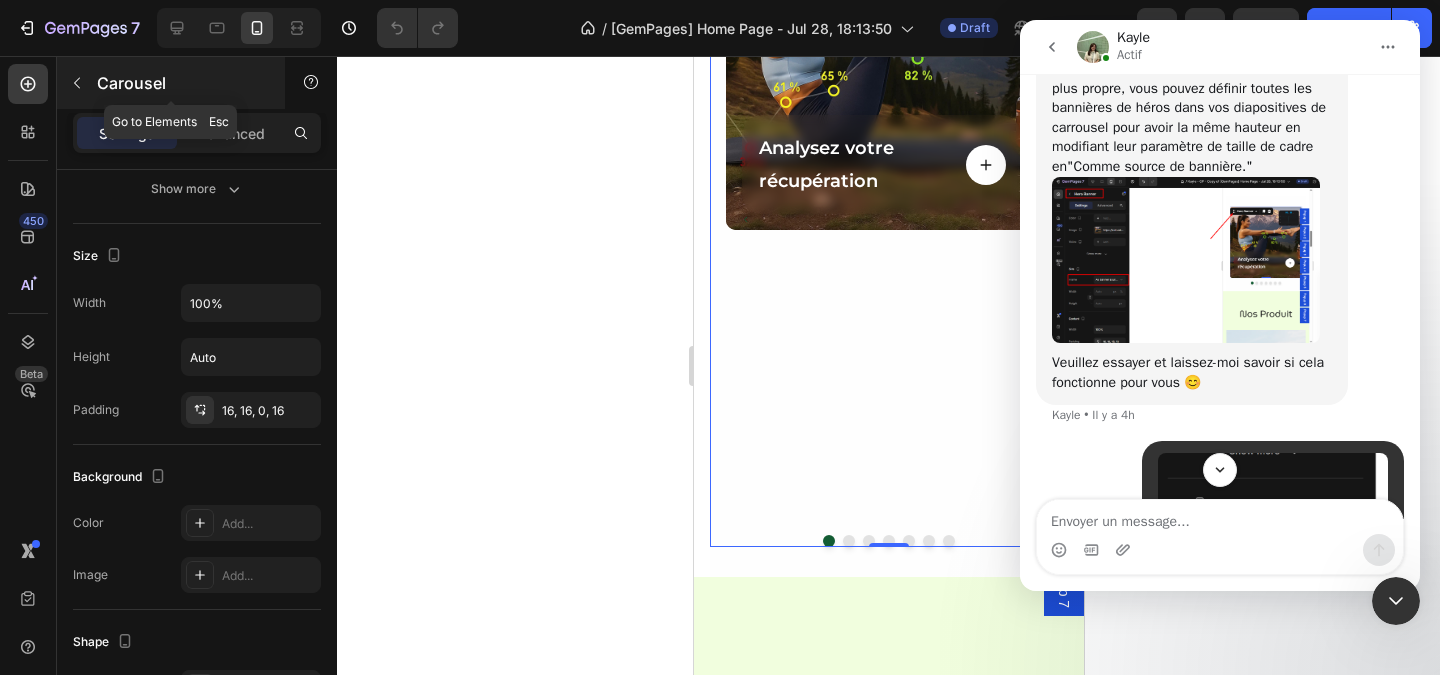 click 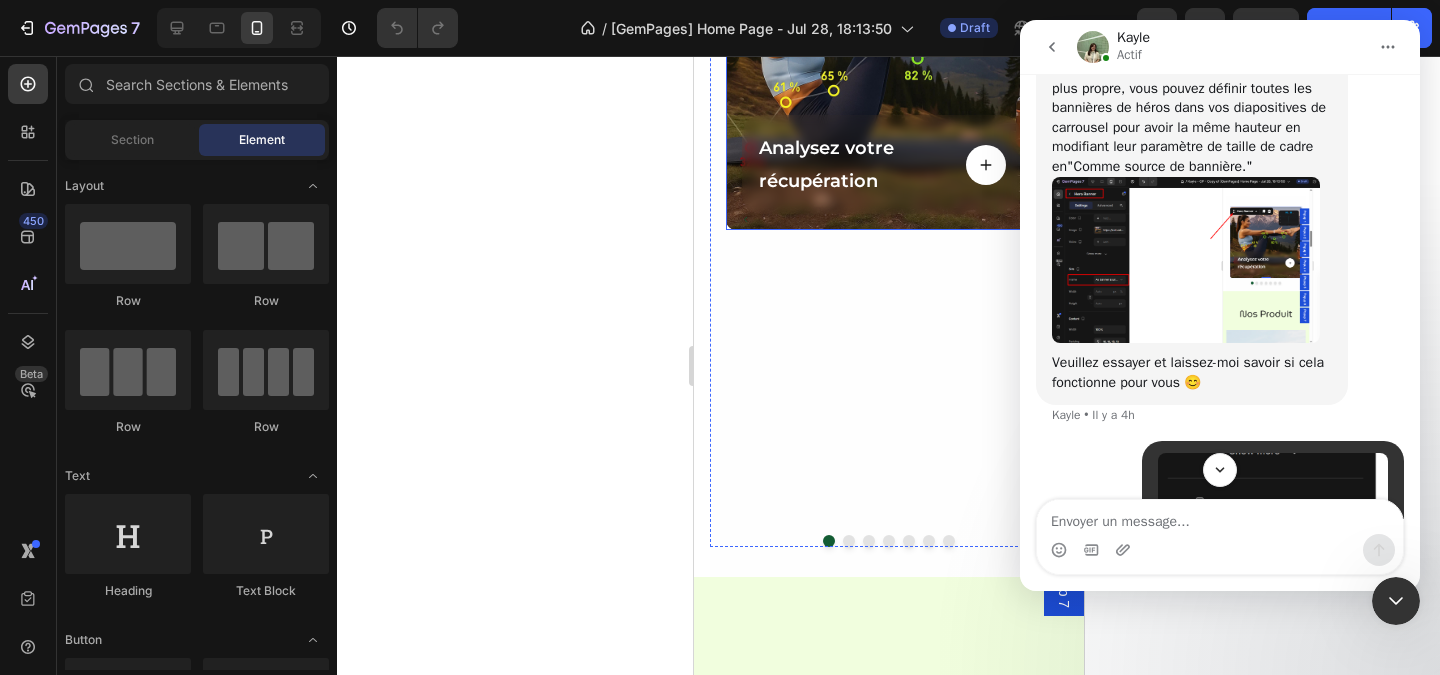 click on "Hero Banner" at bounding box center [769, -69] 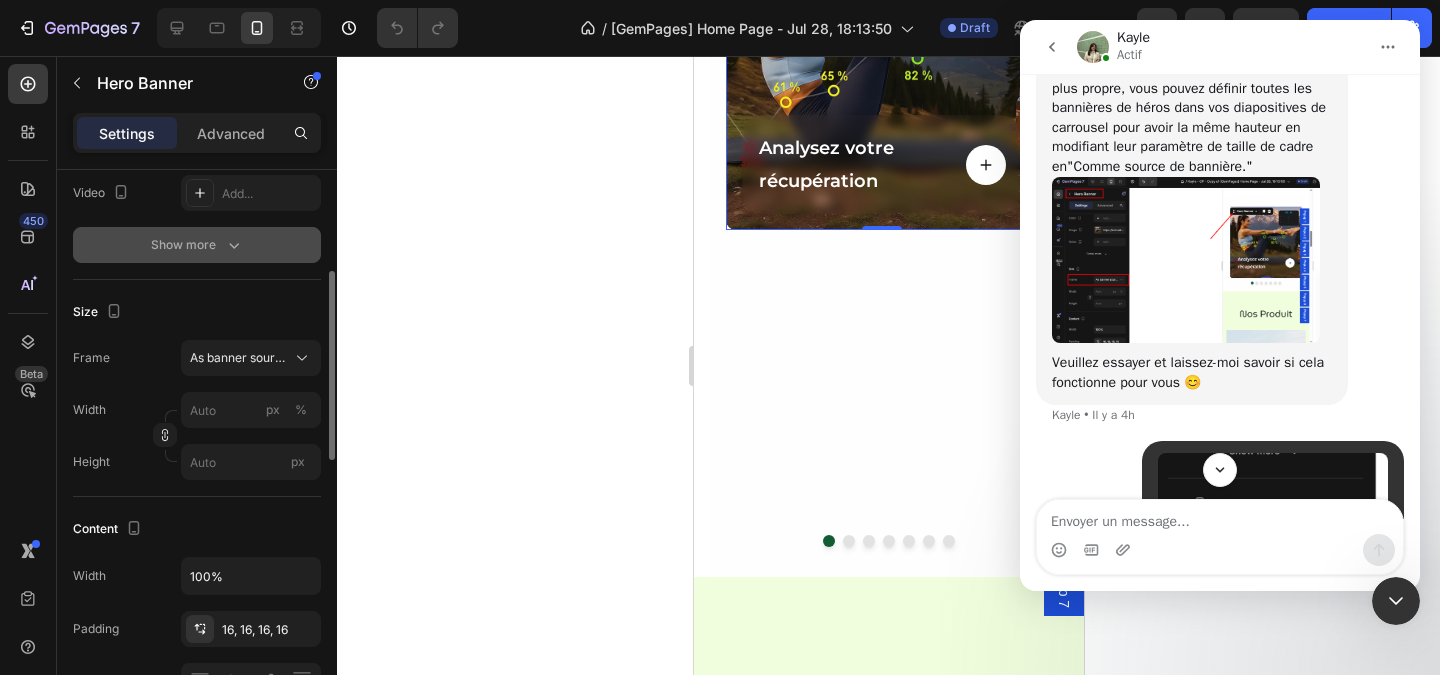 scroll, scrollTop: 400, scrollLeft: 0, axis: vertical 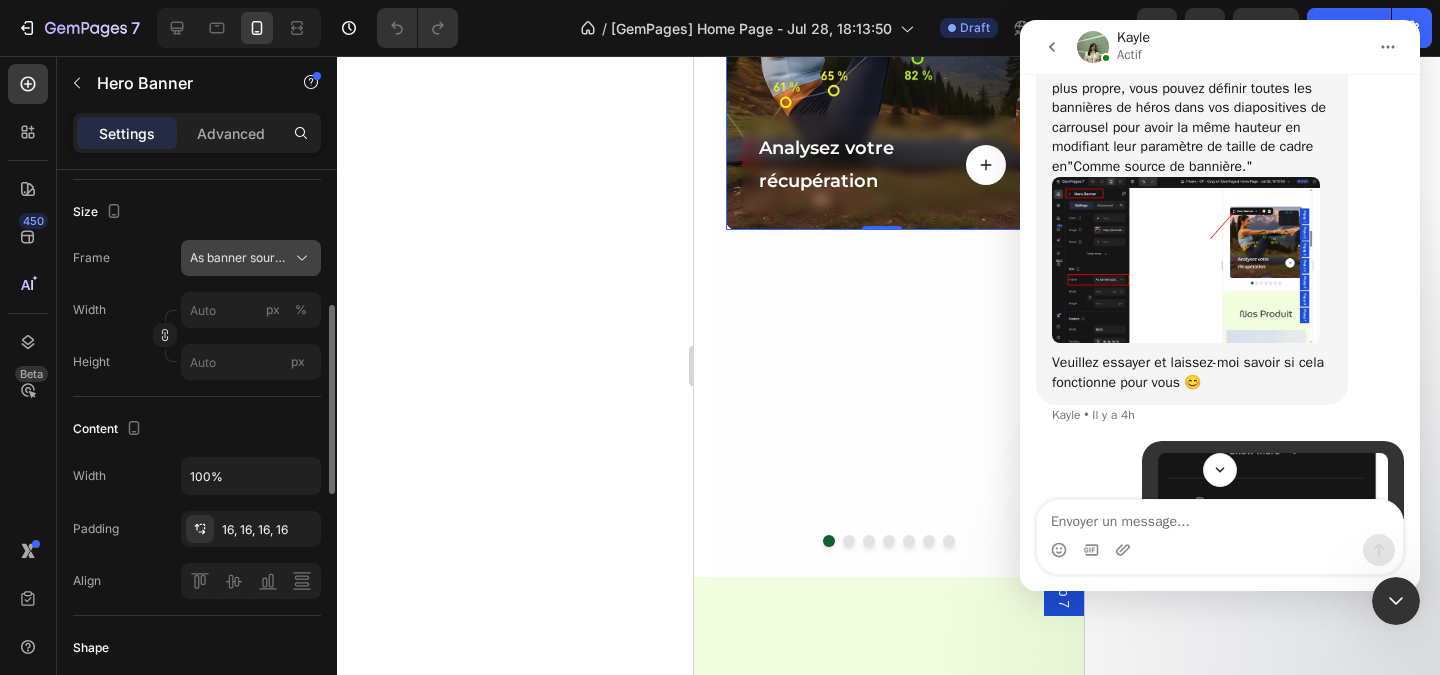 click 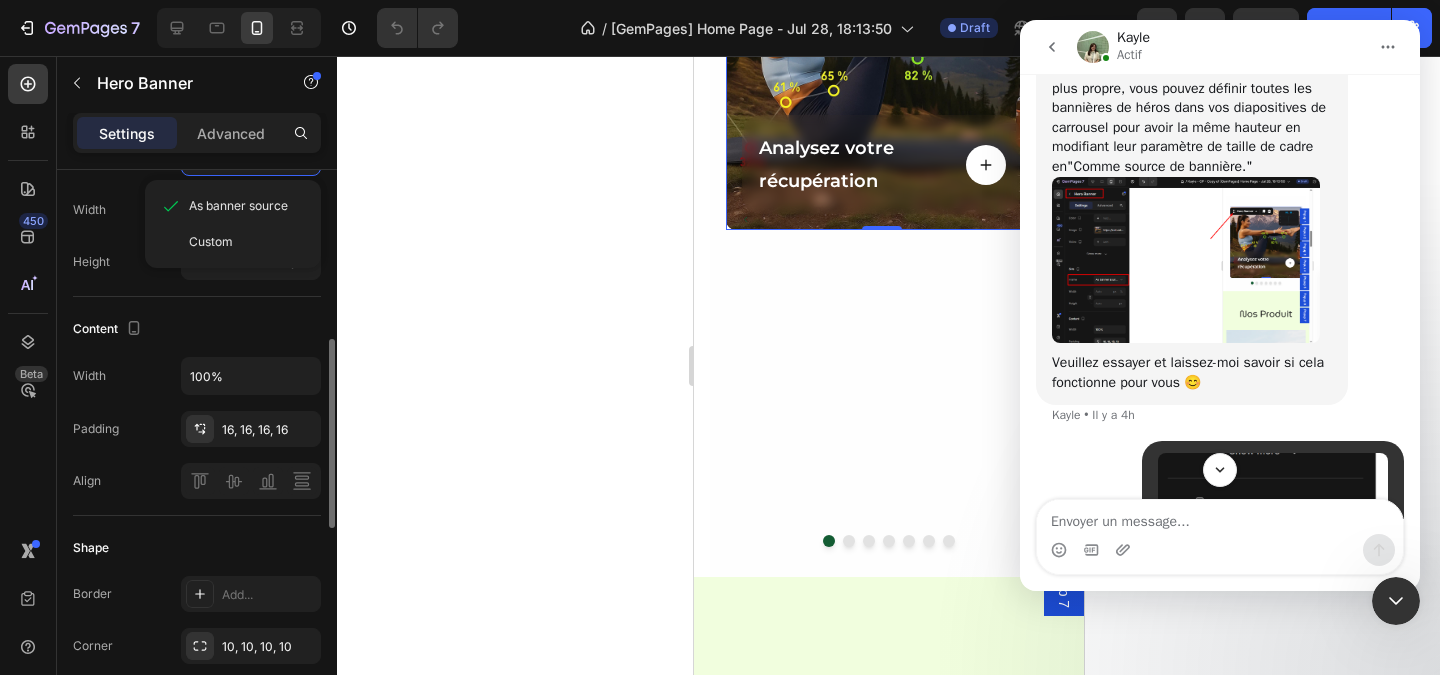 scroll, scrollTop: 400, scrollLeft: 0, axis: vertical 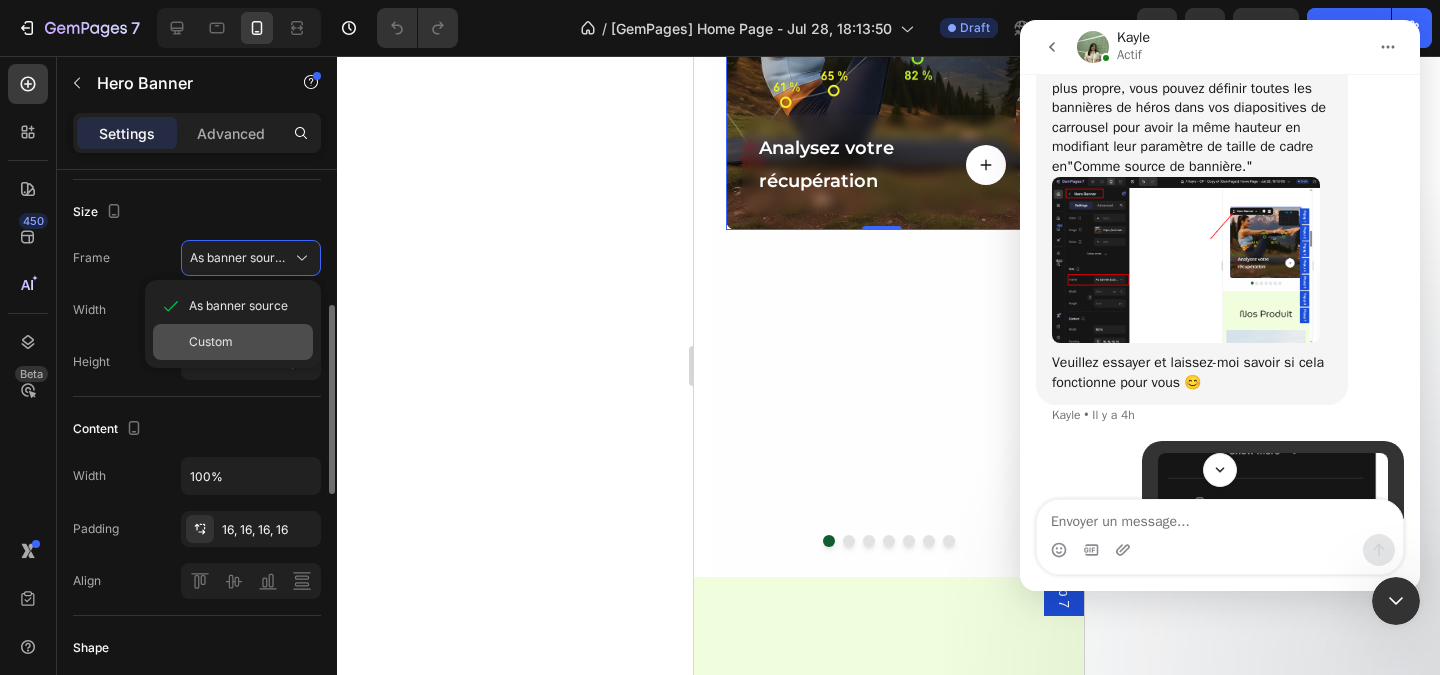 click on "Custom" at bounding box center (247, 342) 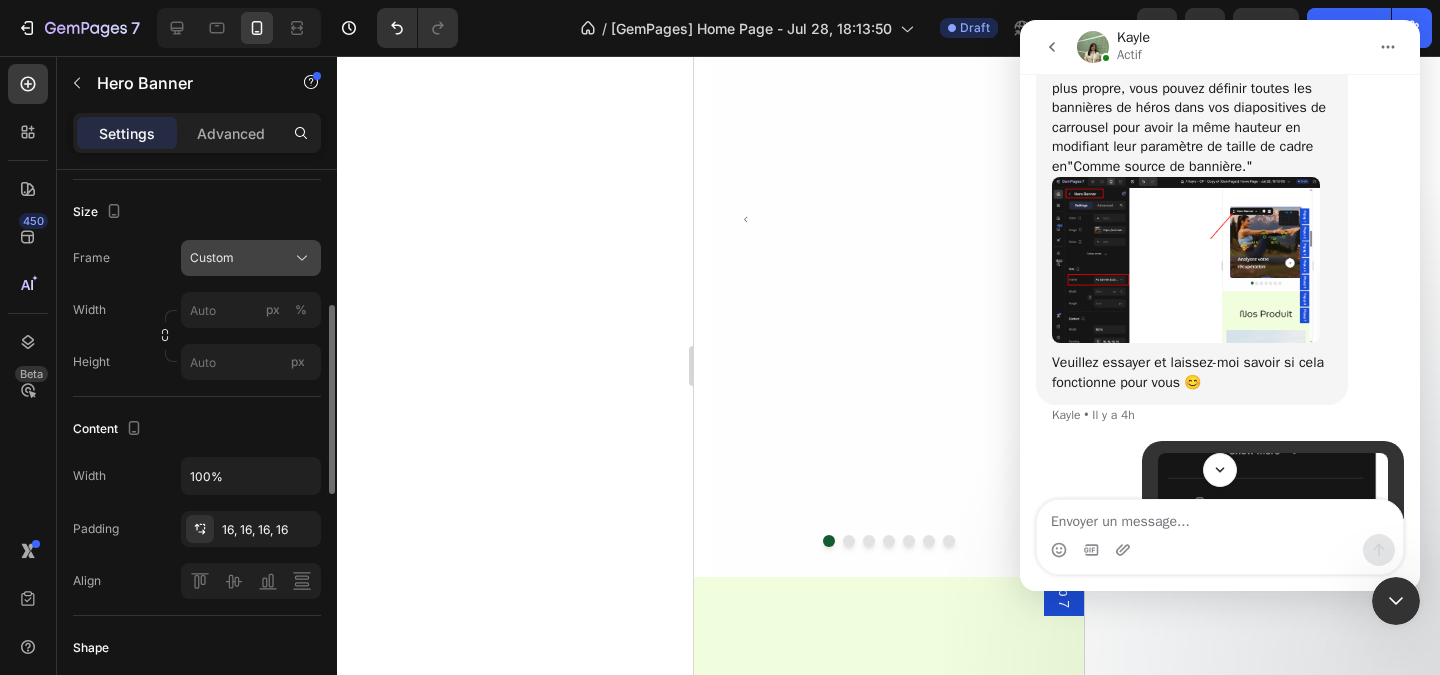 click 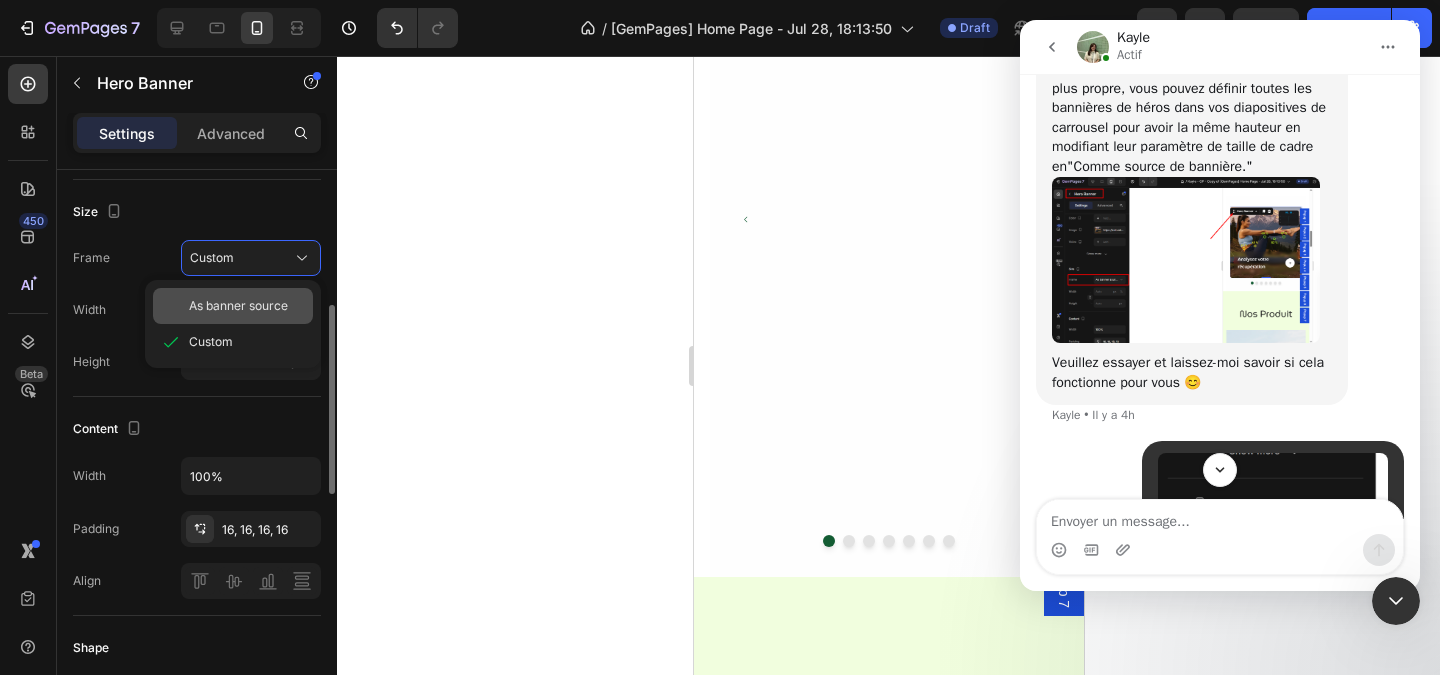 click on "As banner source" at bounding box center (238, 306) 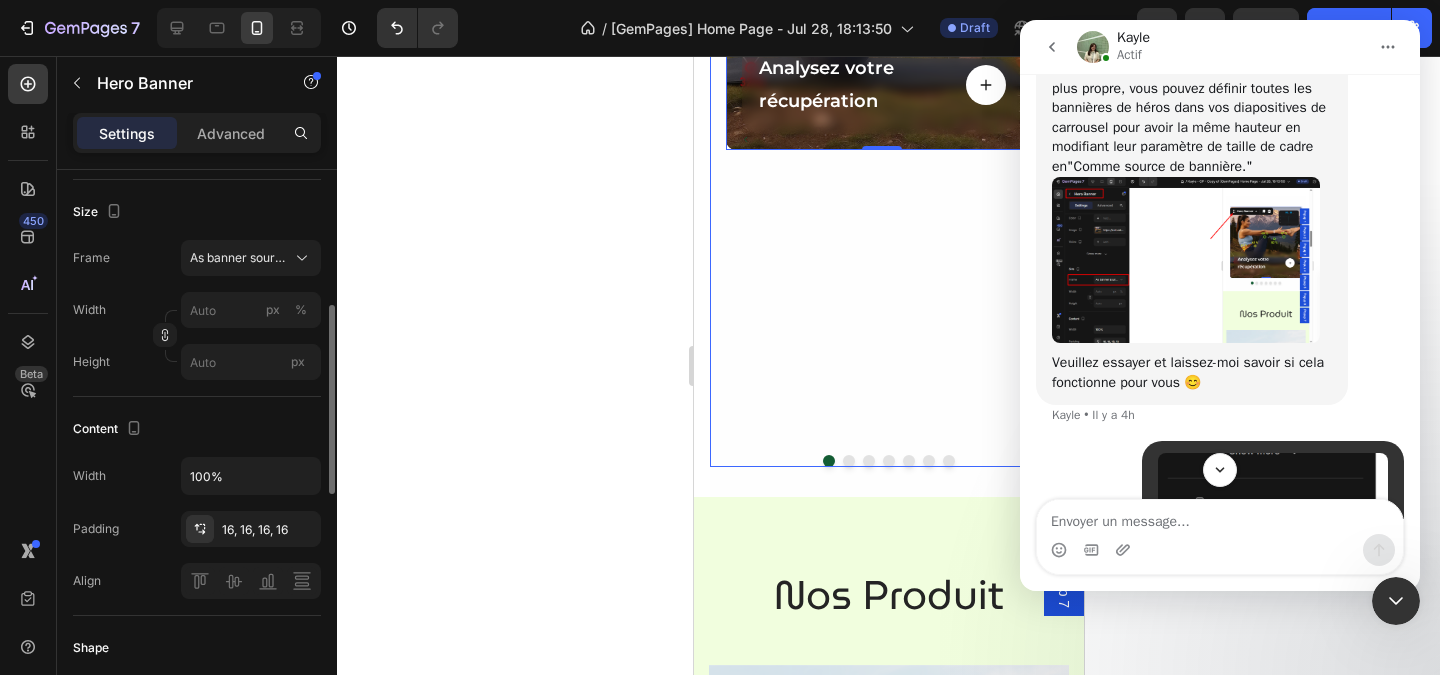 scroll, scrollTop: 1900, scrollLeft: 0, axis: vertical 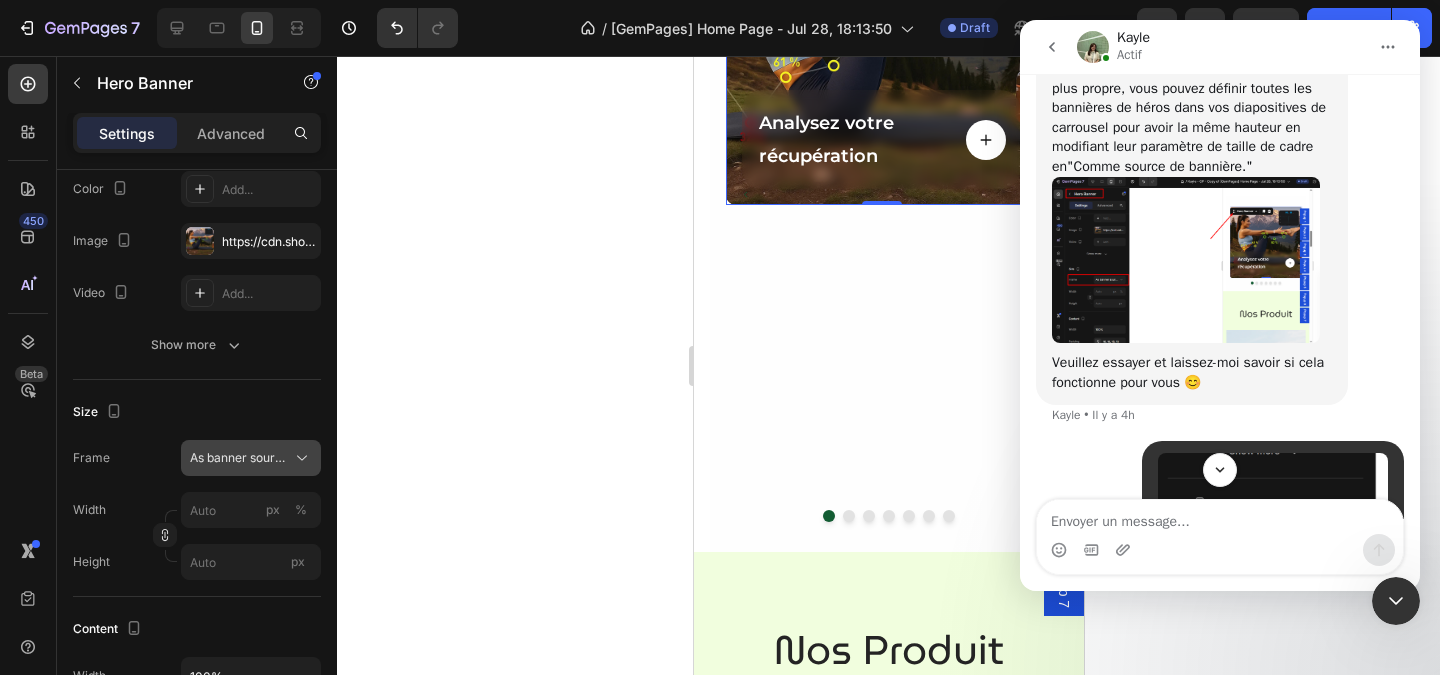 click 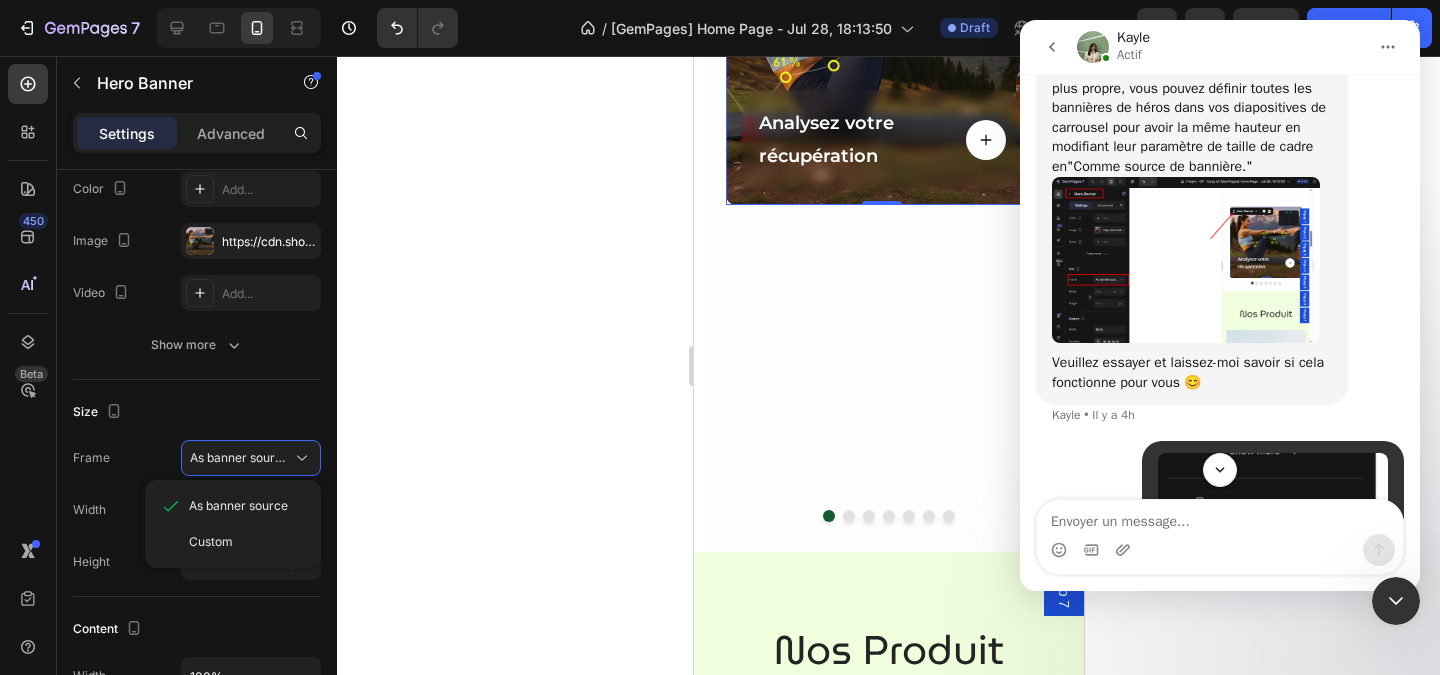 type 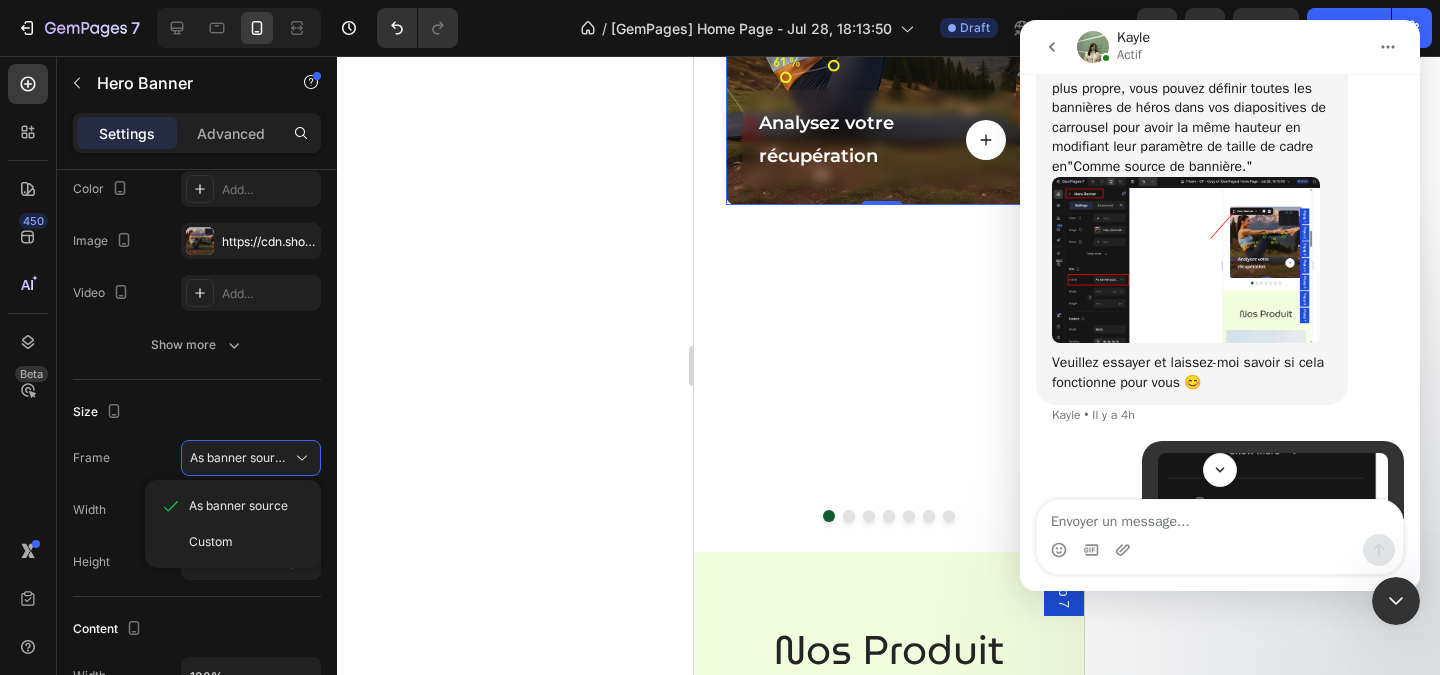 click at bounding box center (1220, 517) 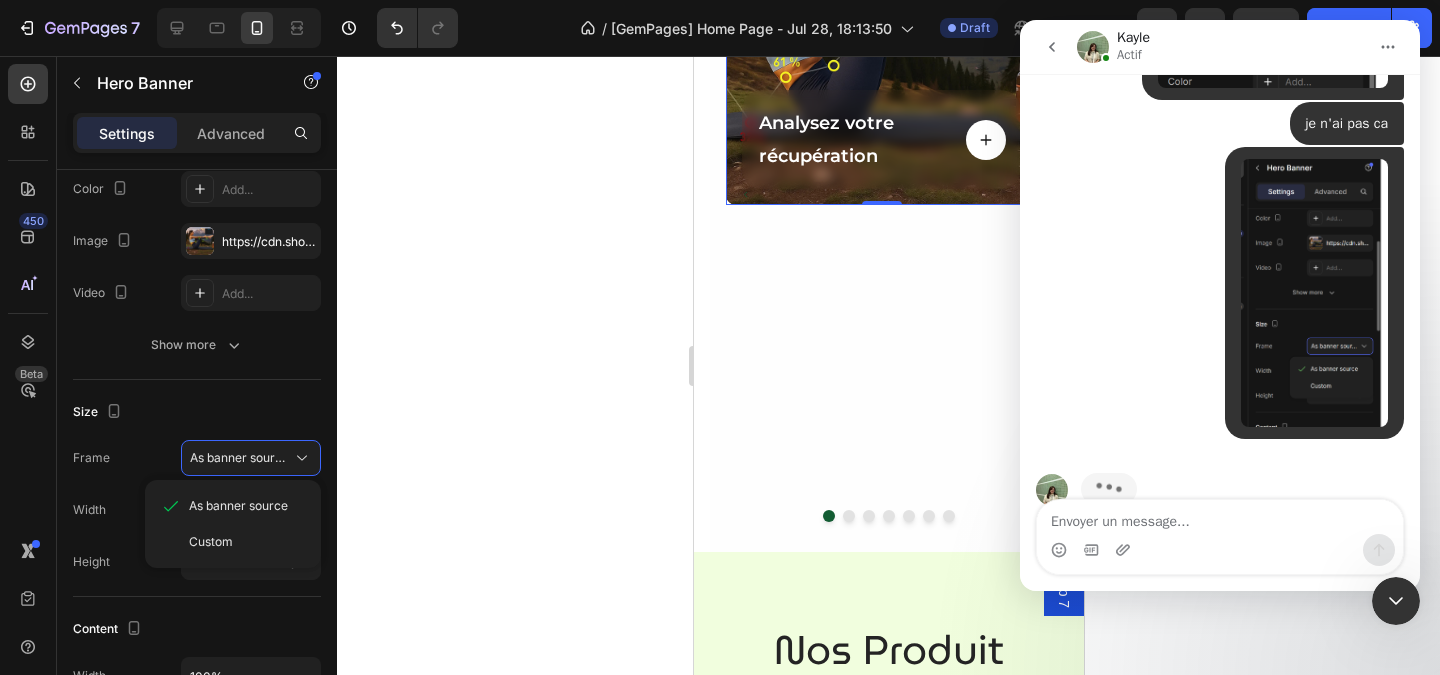 scroll, scrollTop: 2127, scrollLeft: 0, axis: vertical 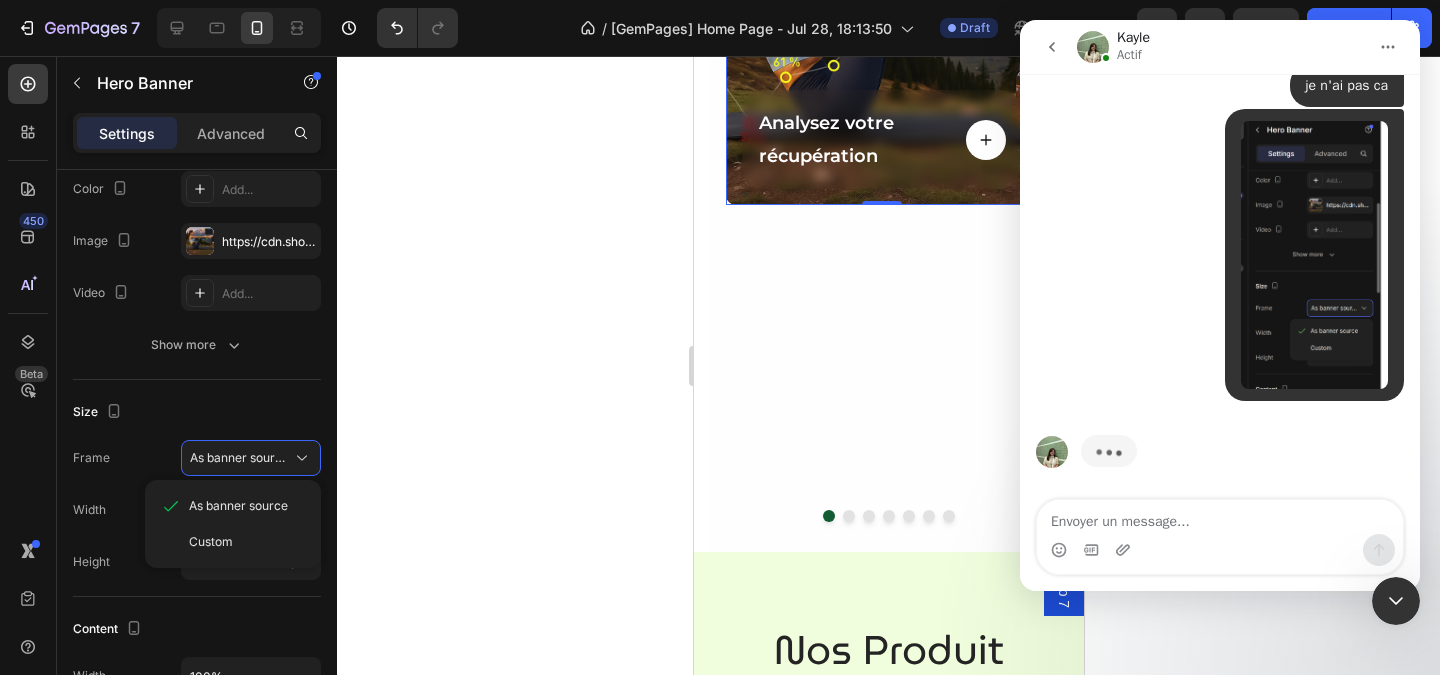 click at bounding box center (1052, 47) 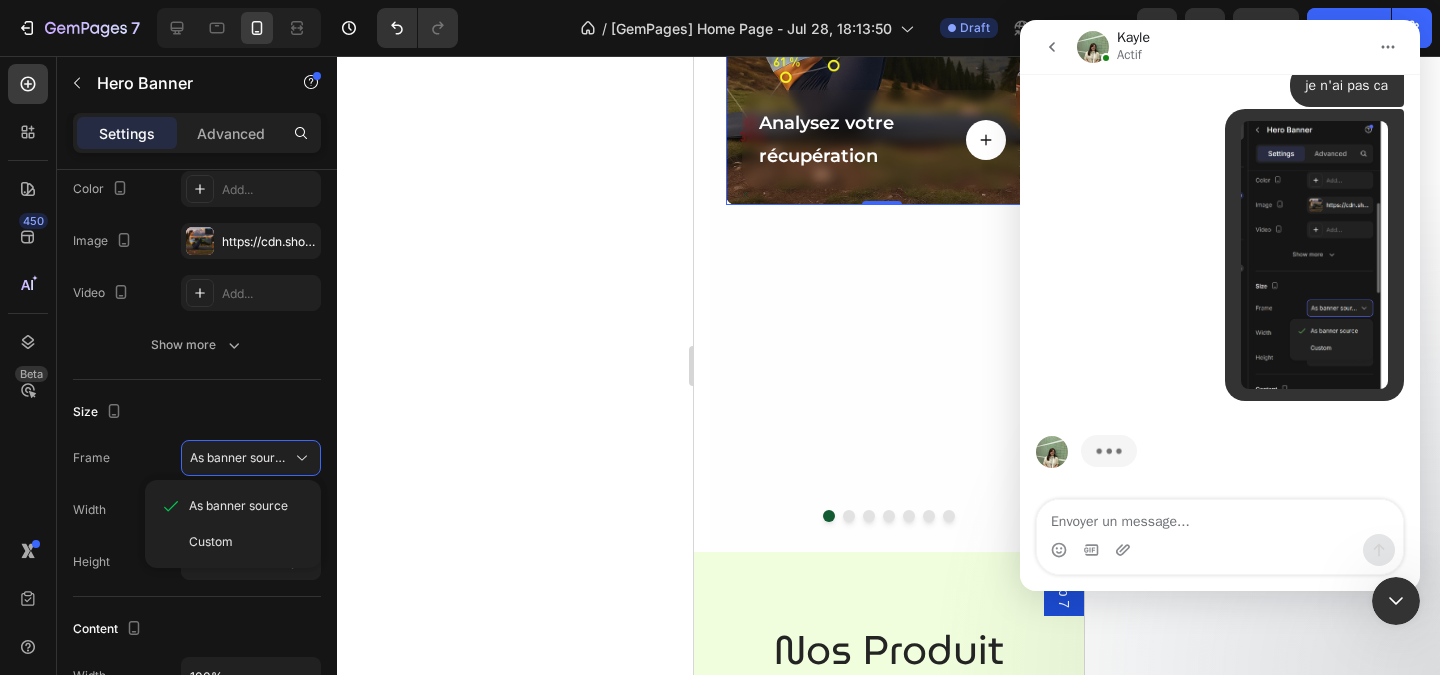 scroll, scrollTop: 0, scrollLeft: 0, axis: both 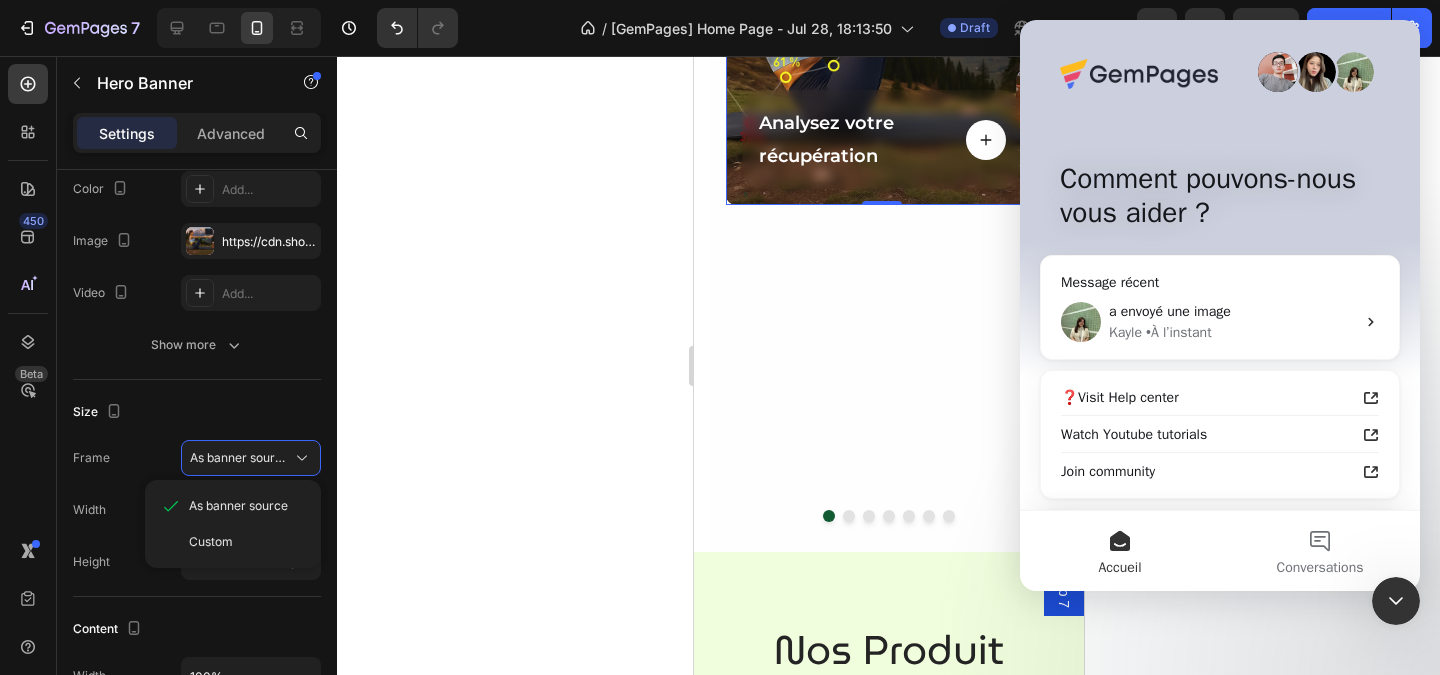 click 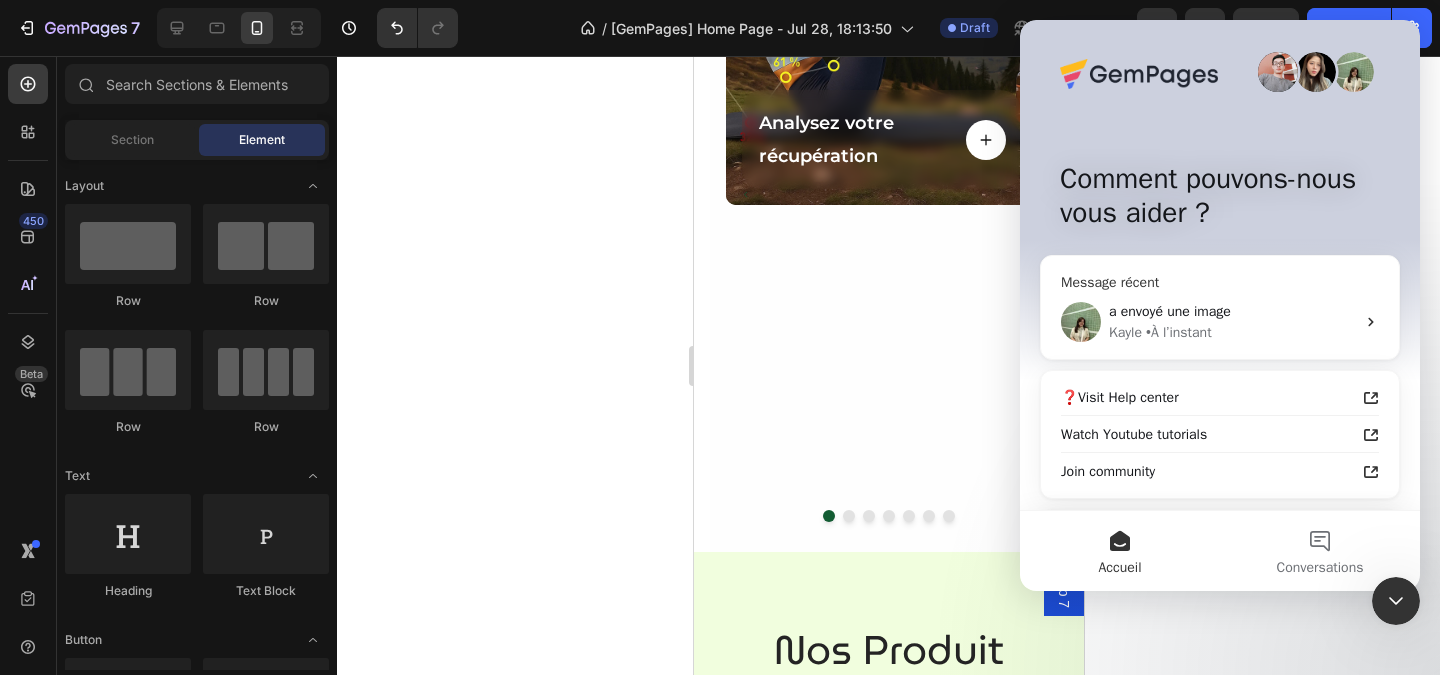 click on "a envoyé une image" at bounding box center [1232, 311] 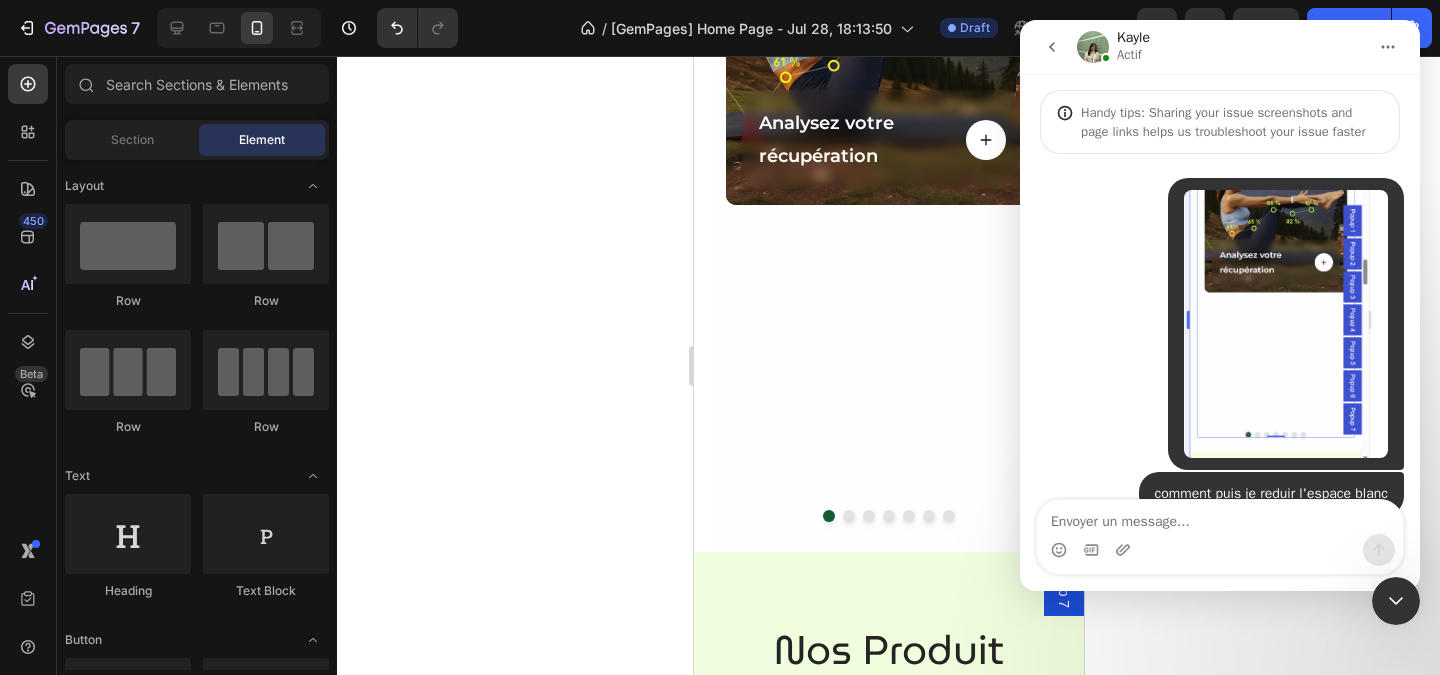 scroll, scrollTop: 0, scrollLeft: 0, axis: both 